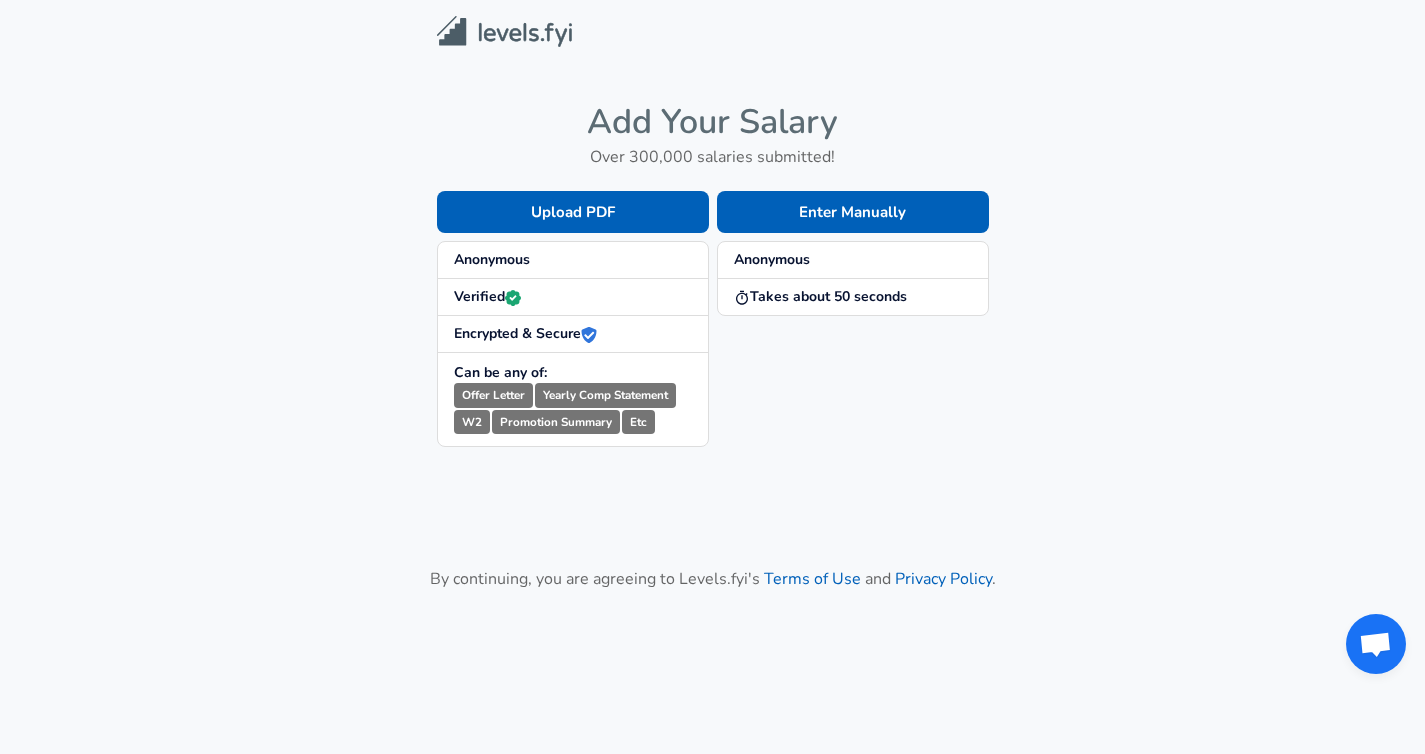 scroll, scrollTop: 0, scrollLeft: 0, axis: both 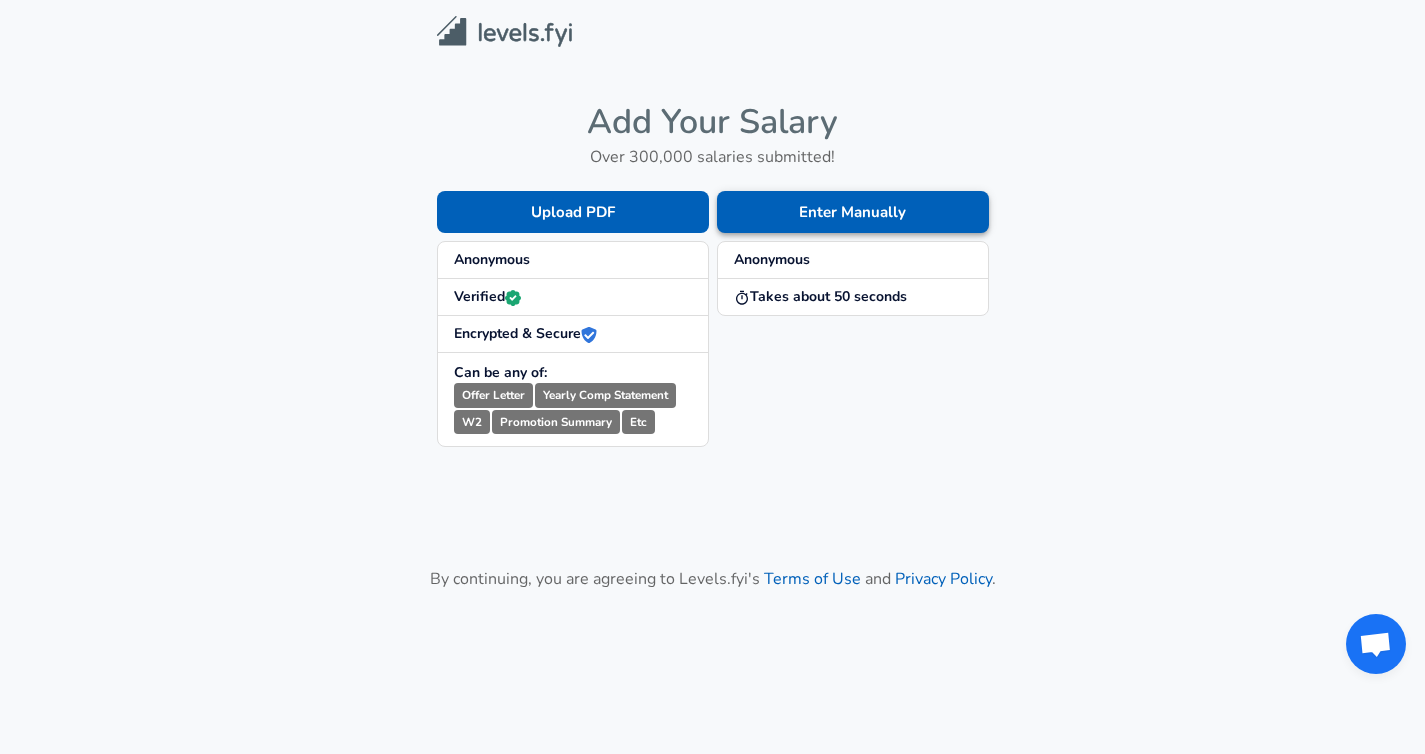 click on "Enter Manually" at bounding box center [853, 212] 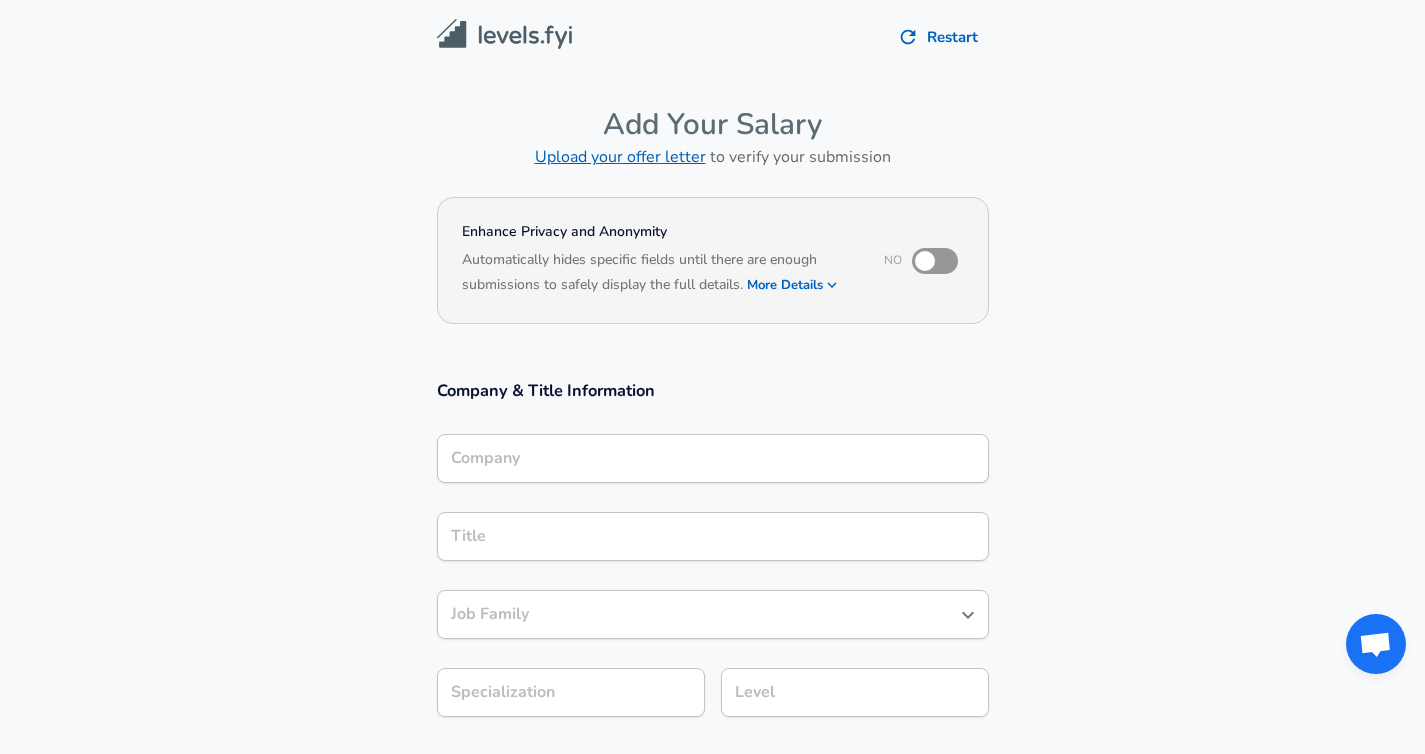 click on "Upload your offer letter" at bounding box center [620, 157] 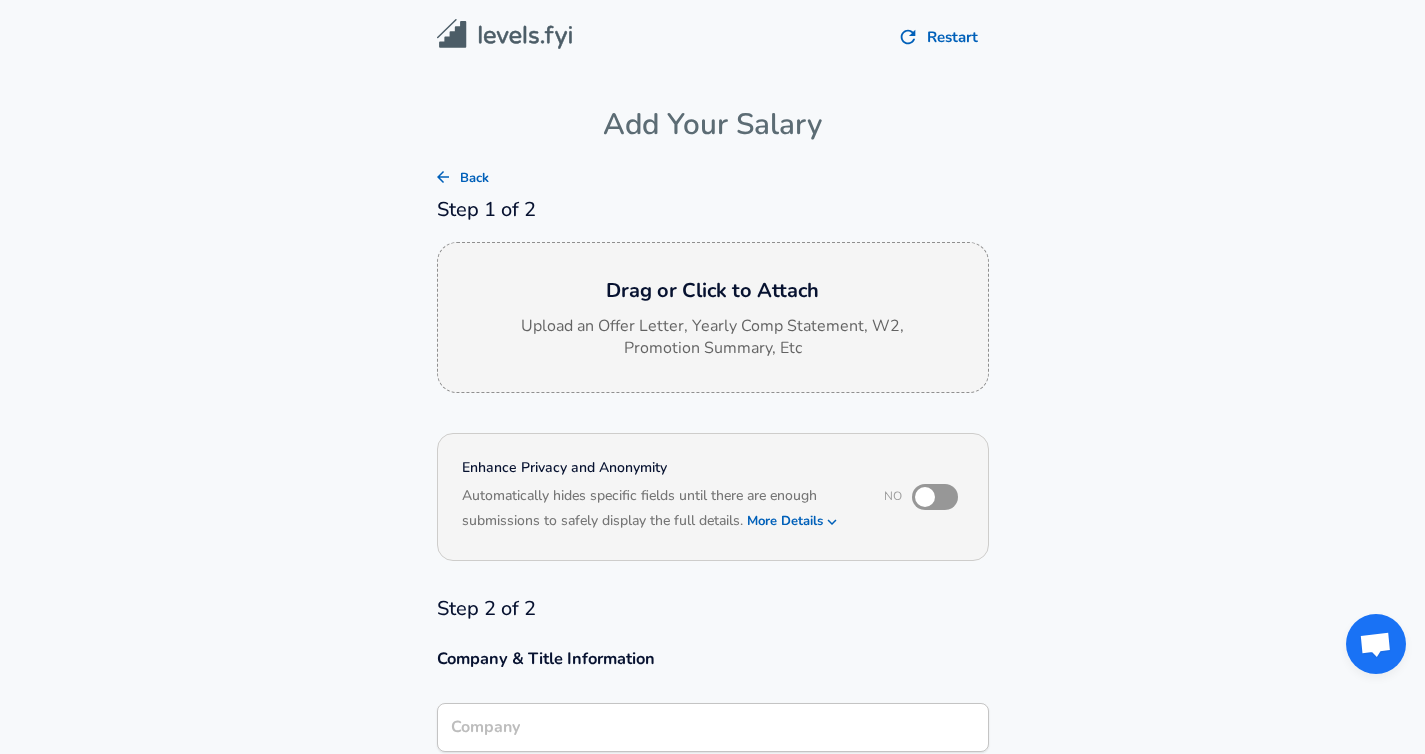 click on "Drag or Click to Attach" at bounding box center [713, 291] 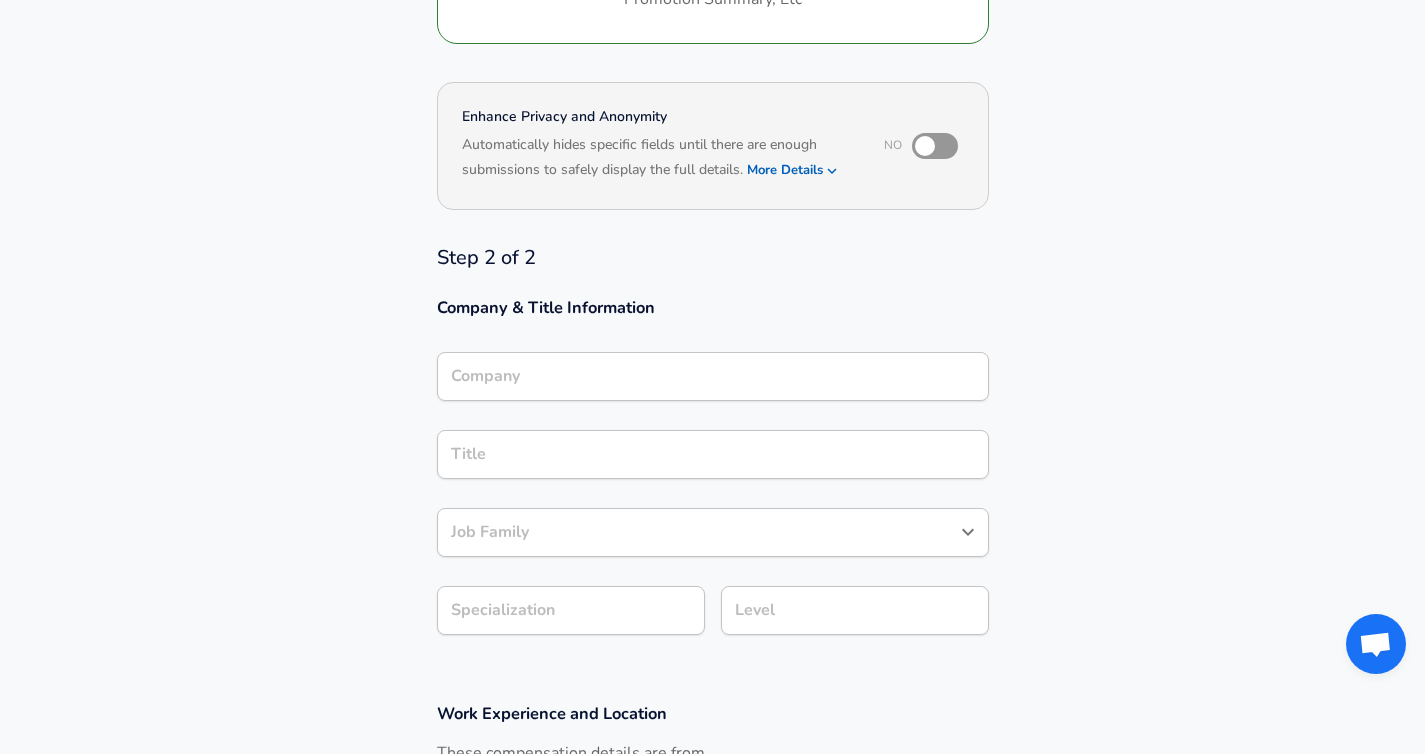 scroll, scrollTop: 163, scrollLeft: 0, axis: vertical 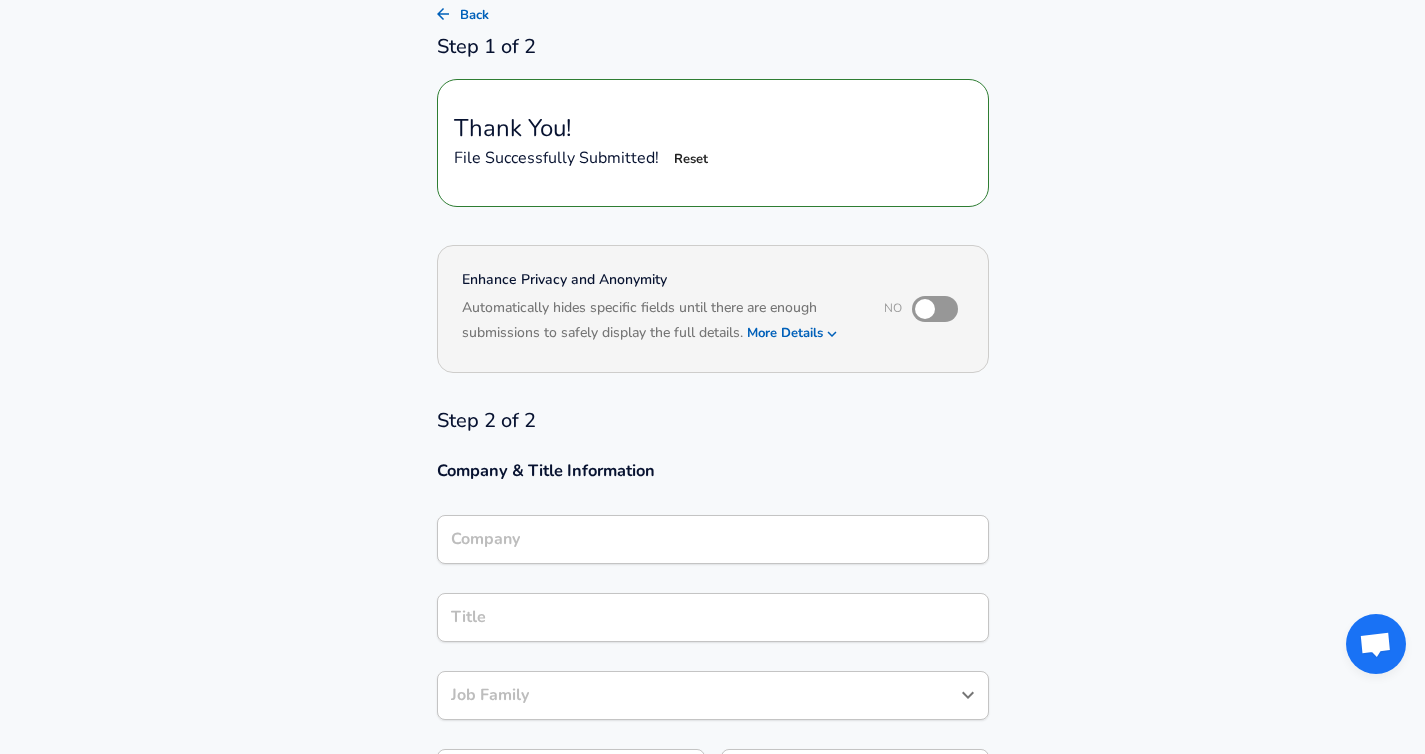 click at bounding box center [925, 309] 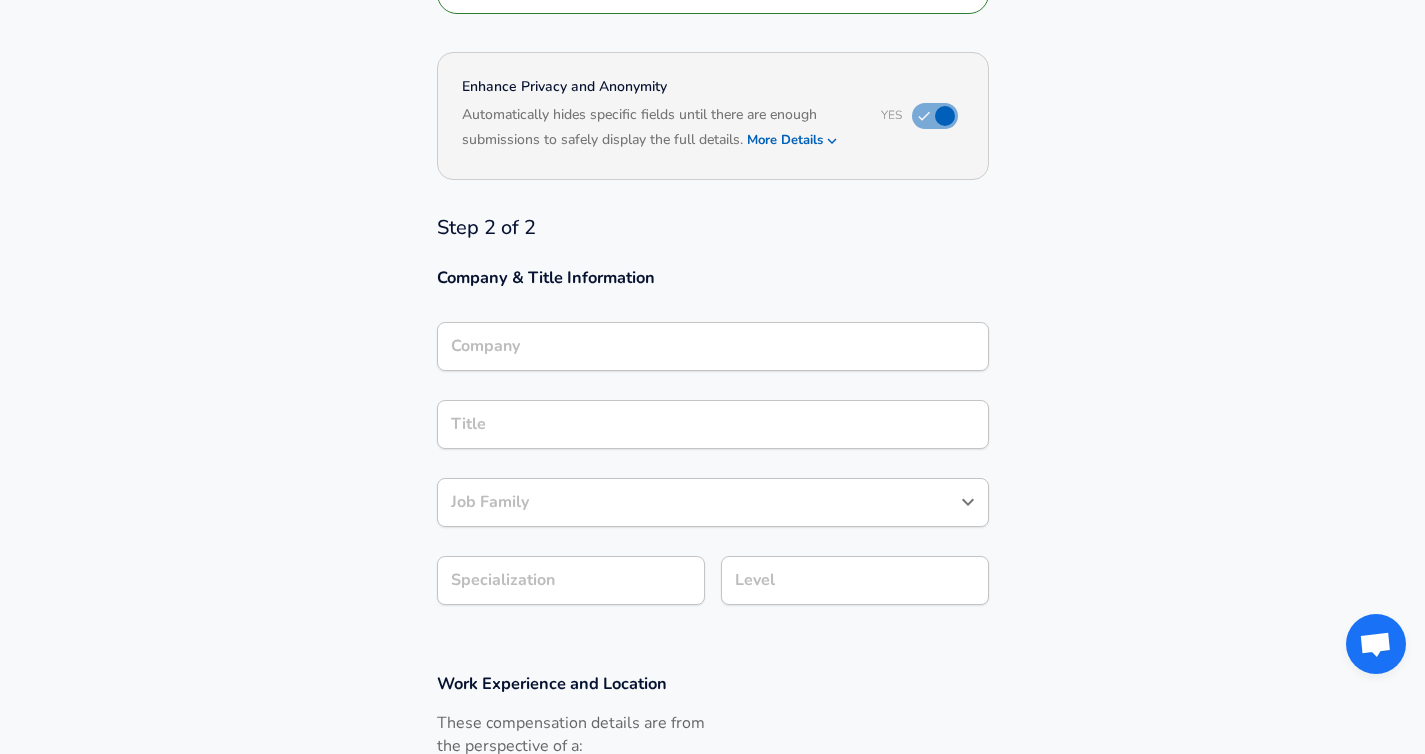 click on "Company" at bounding box center [713, 346] 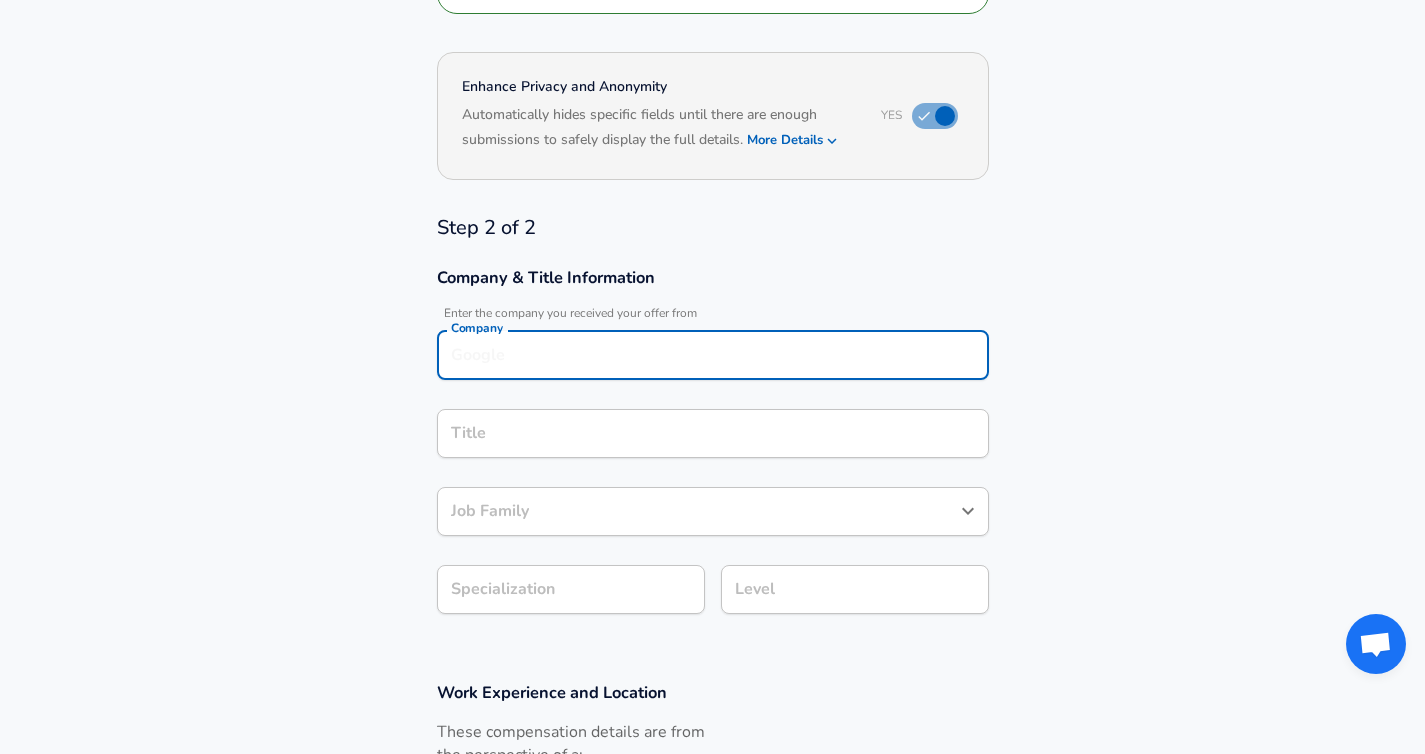 scroll, scrollTop: 376, scrollLeft: 0, axis: vertical 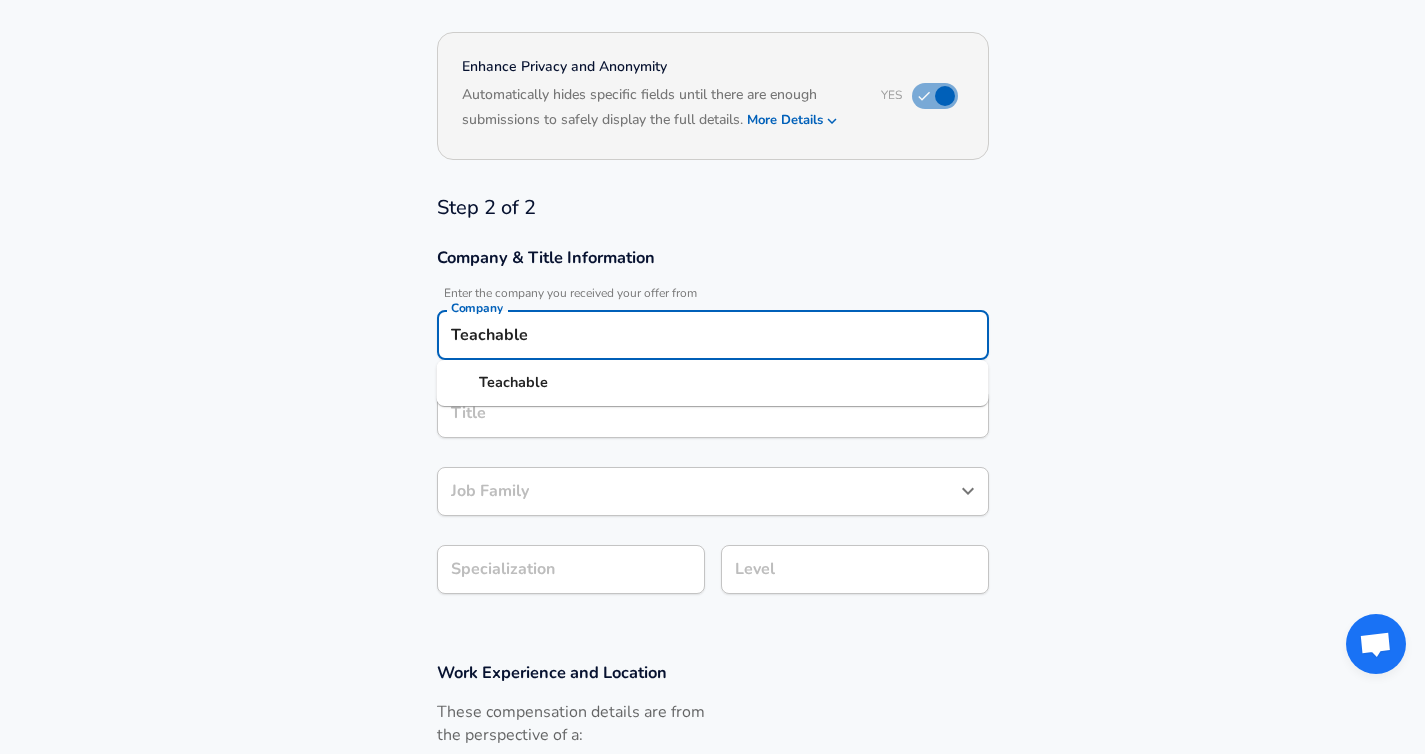 click on "Teachable" at bounding box center (513, 382) 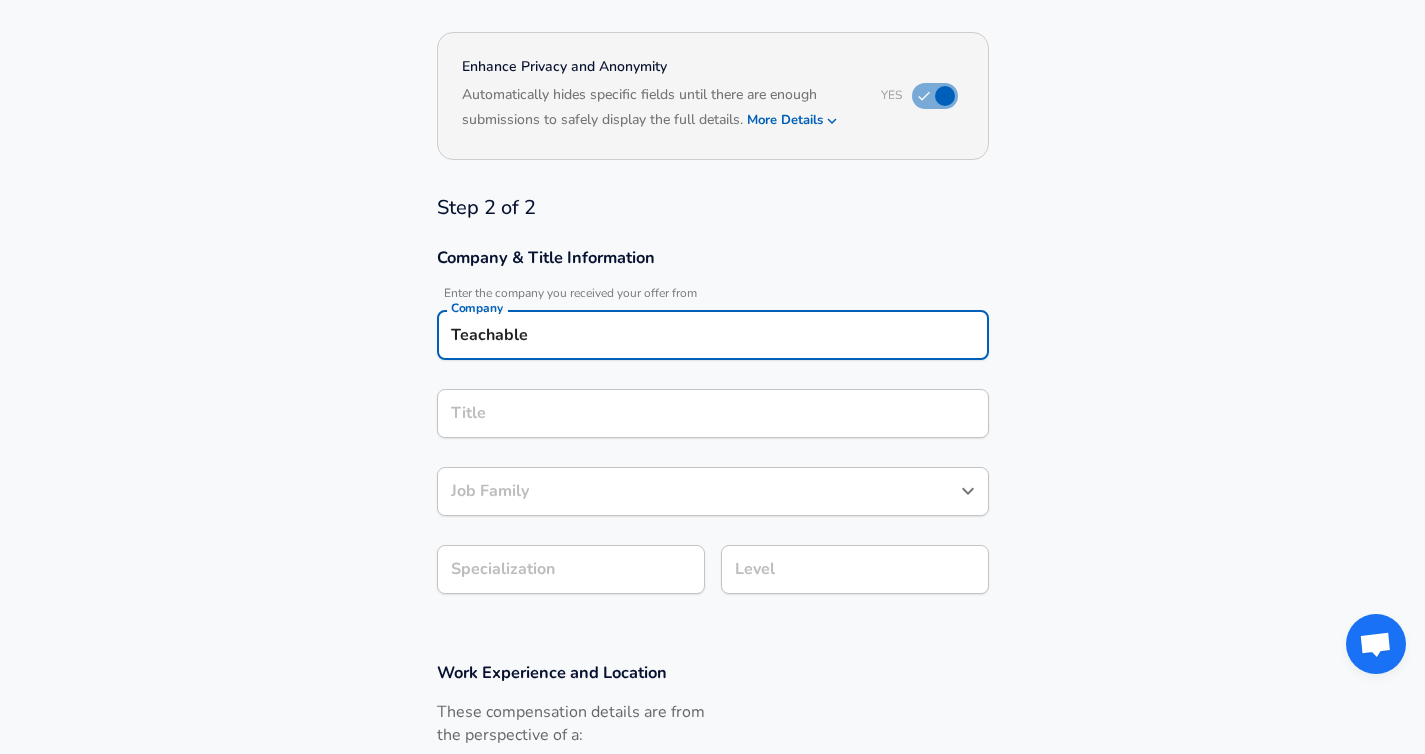 type on "Teachable" 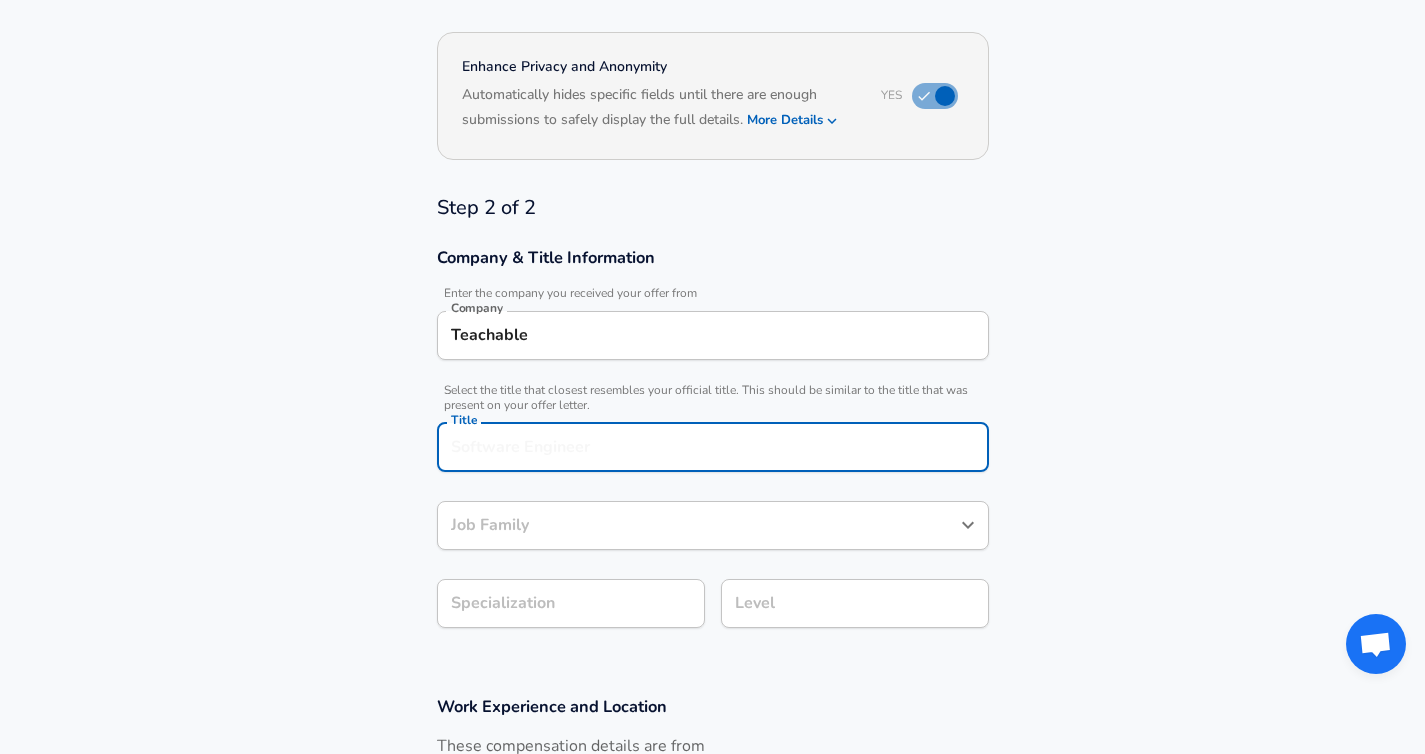 scroll, scrollTop: 416, scrollLeft: 0, axis: vertical 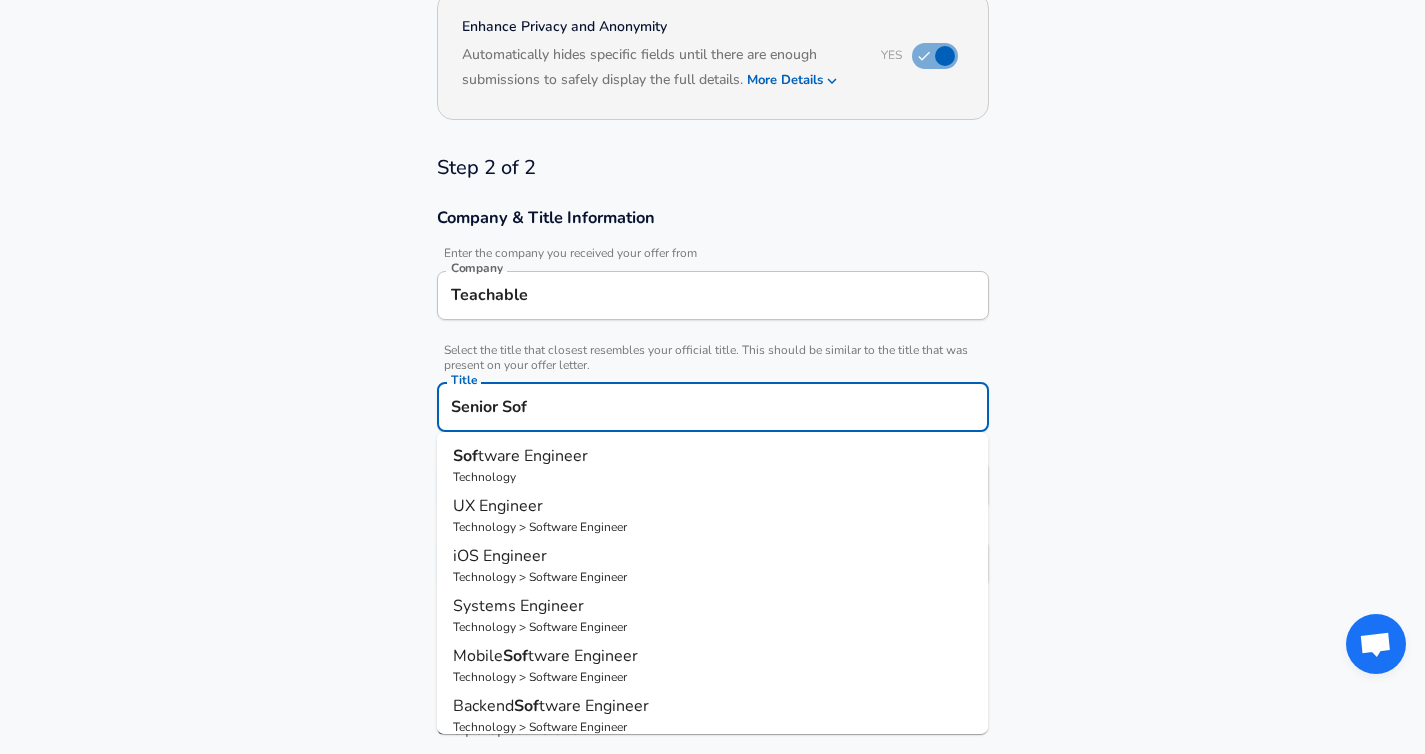 click on "Technology" at bounding box center [713, 477] 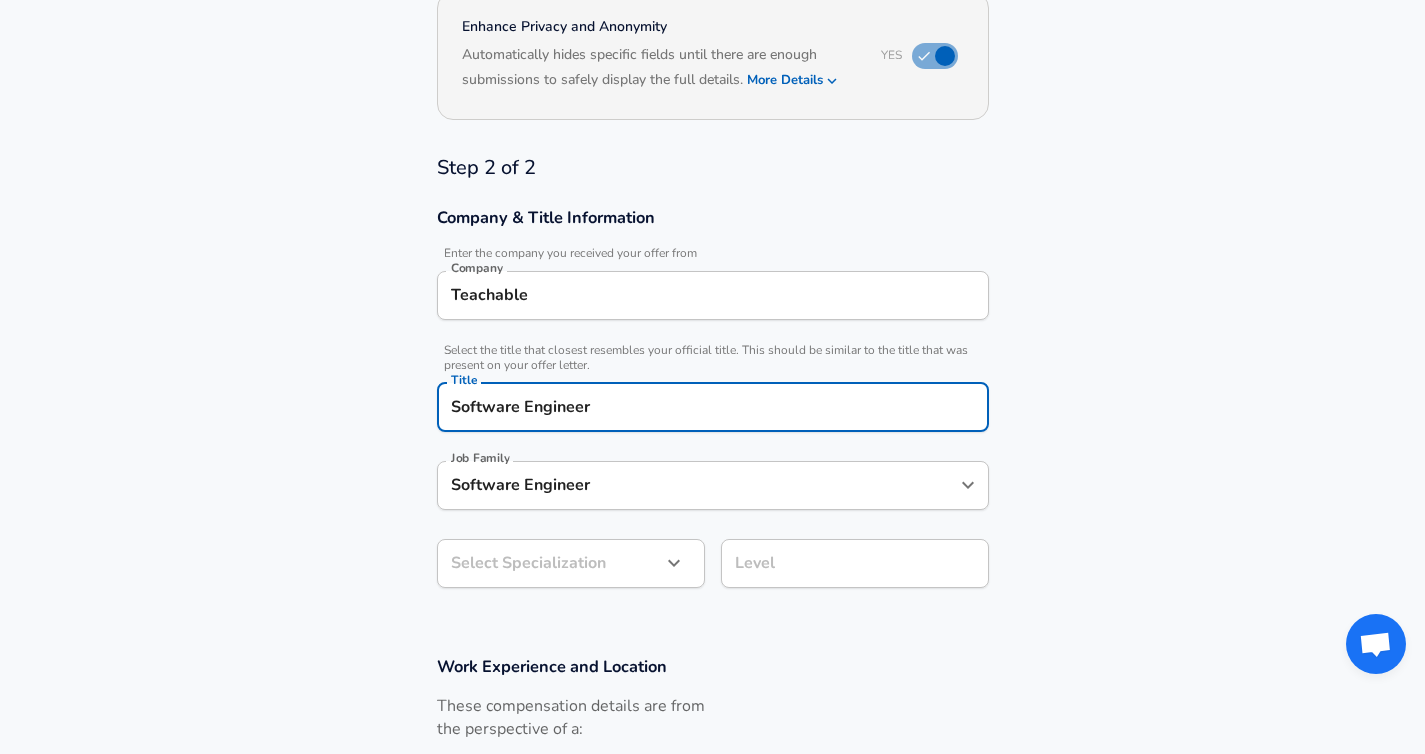 type on "Software Engineer" 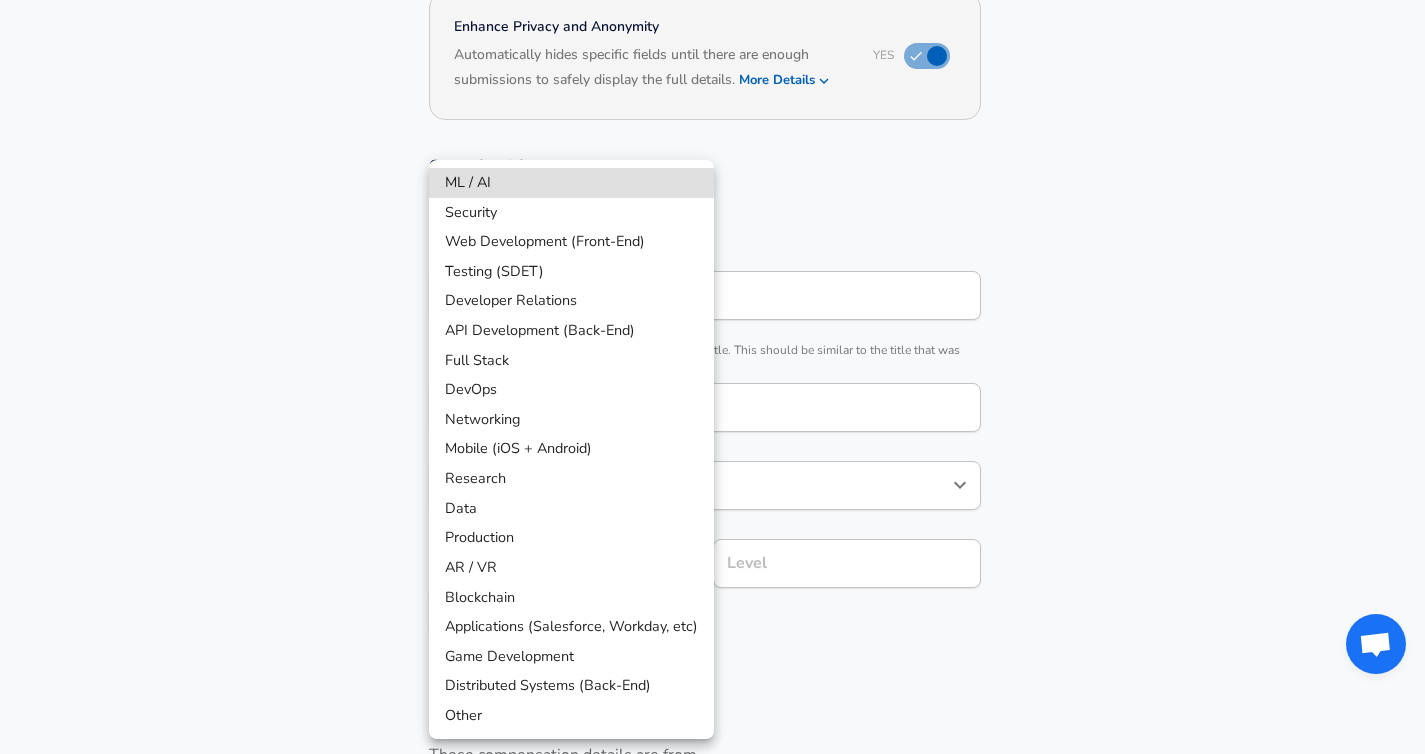 scroll, scrollTop: 476, scrollLeft: 0, axis: vertical 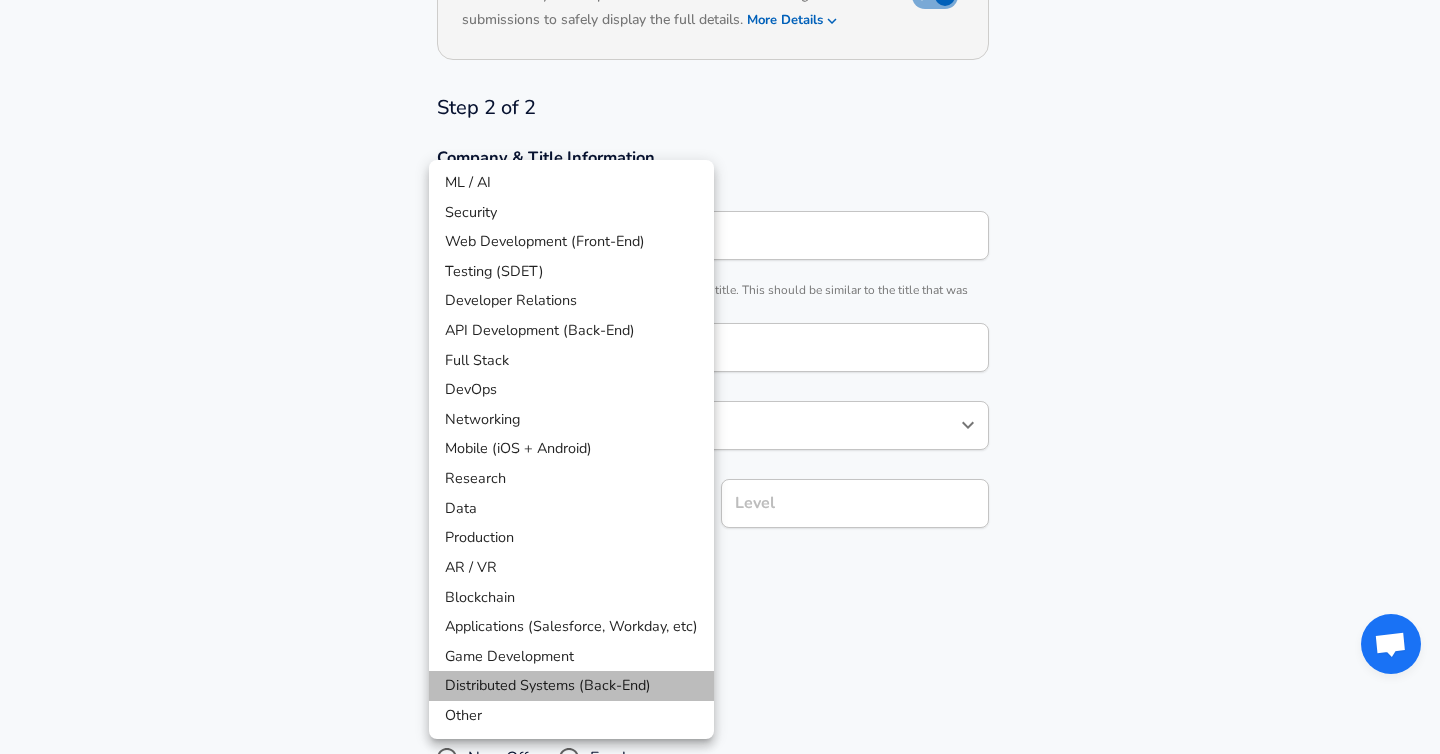 click on "Distributed Systems (Back-End)" at bounding box center [571, 686] 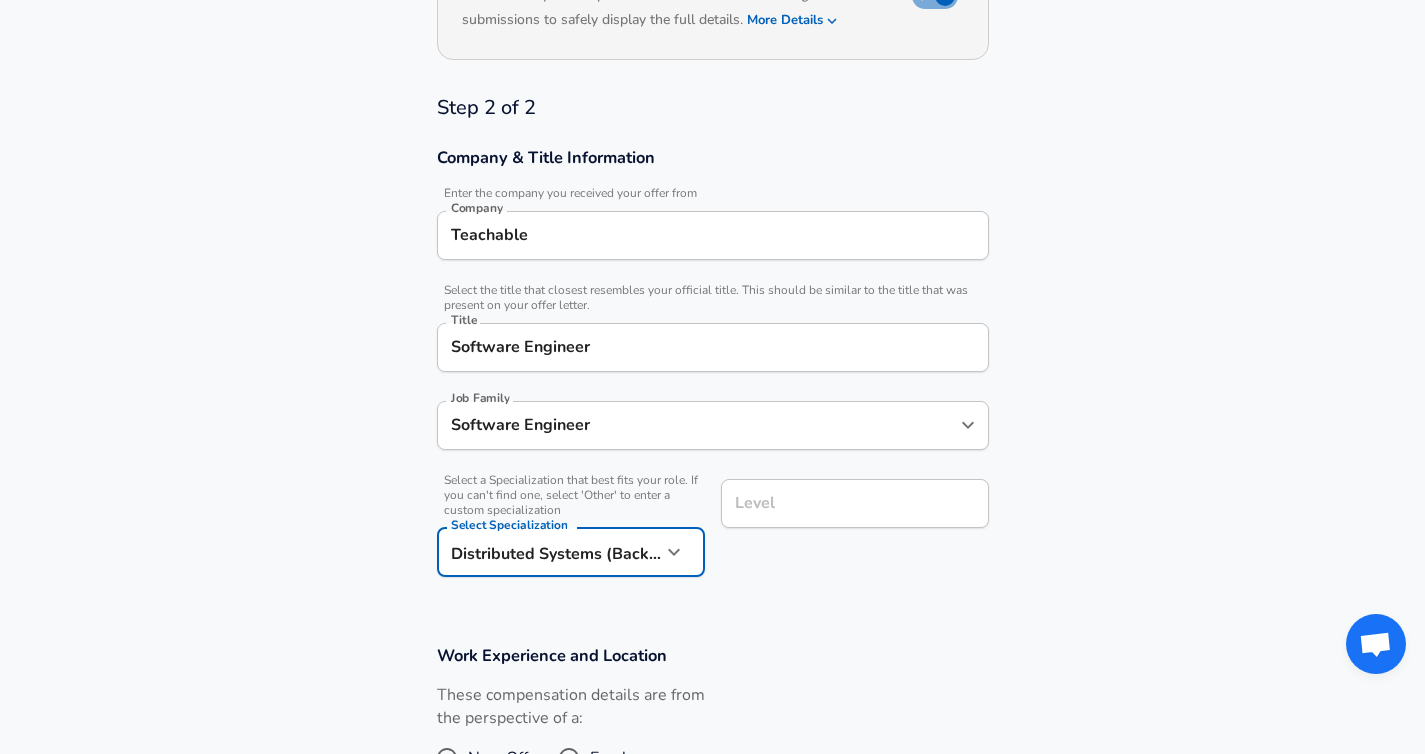 click on "Level" at bounding box center (855, 503) 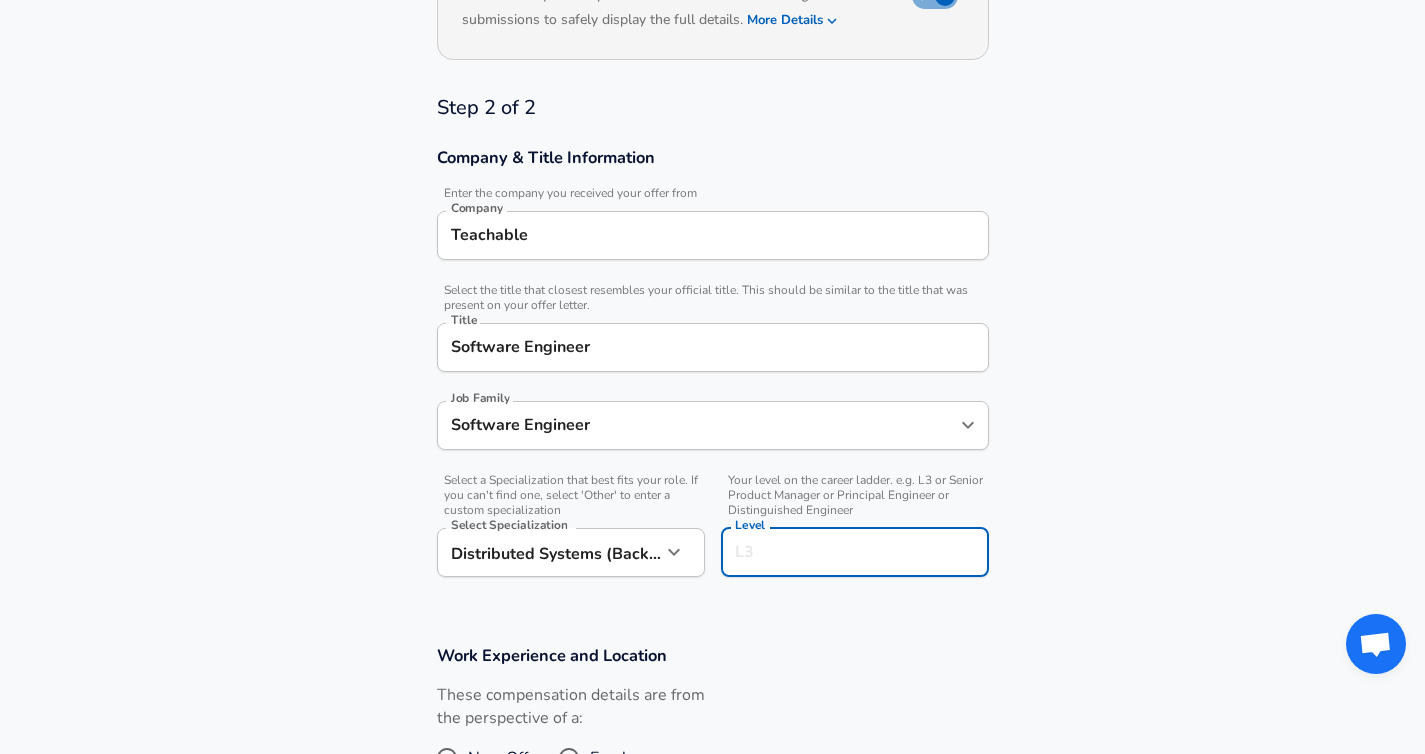 scroll, scrollTop: 516, scrollLeft: 0, axis: vertical 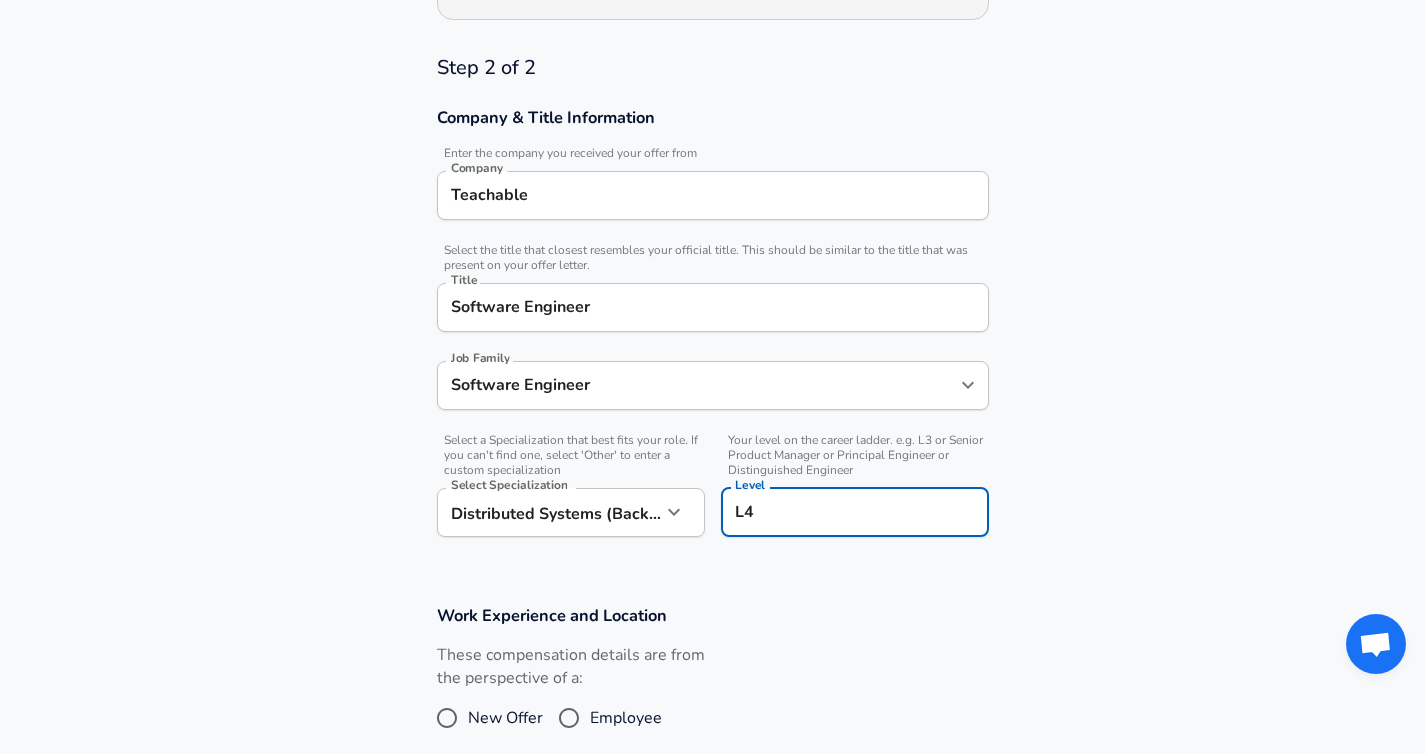 type on "L4" 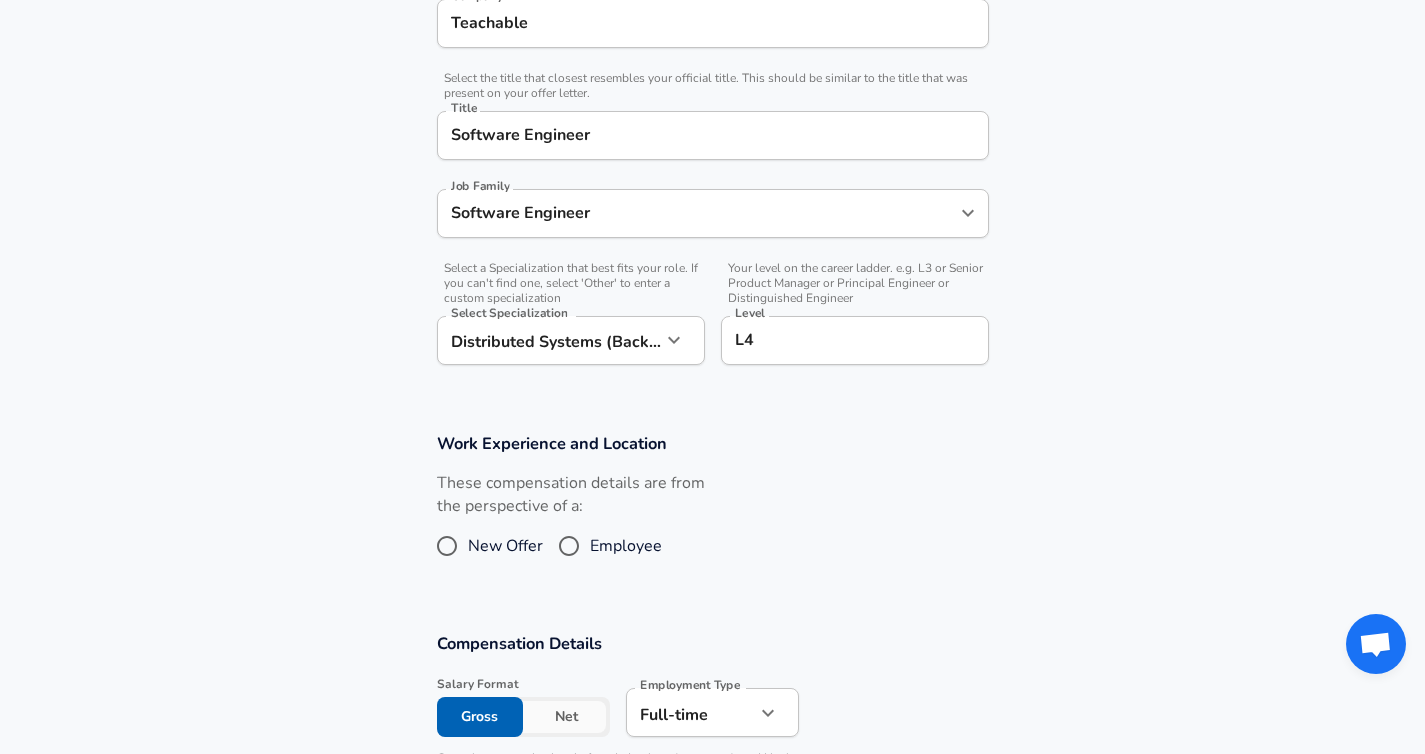 scroll, scrollTop: 755, scrollLeft: 0, axis: vertical 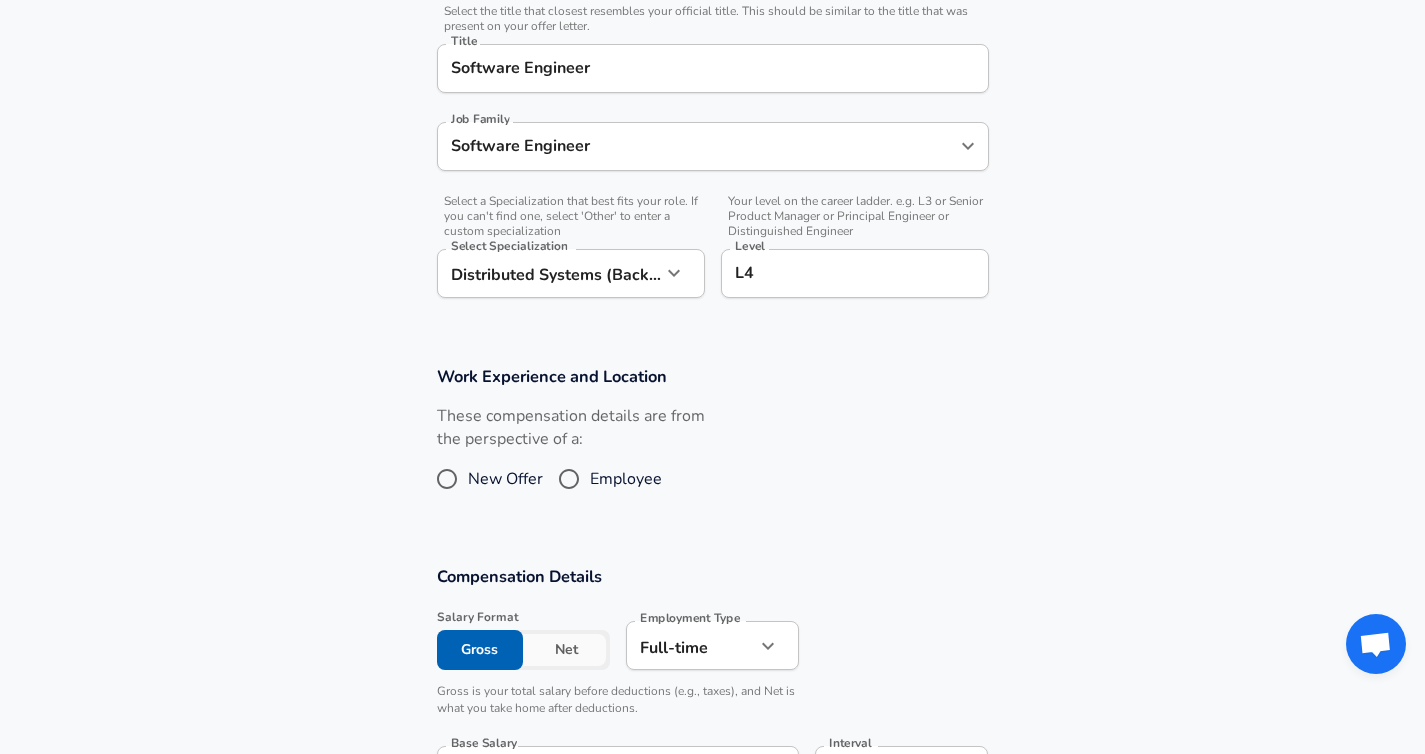 click on "New Offer" at bounding box center (447, 479) 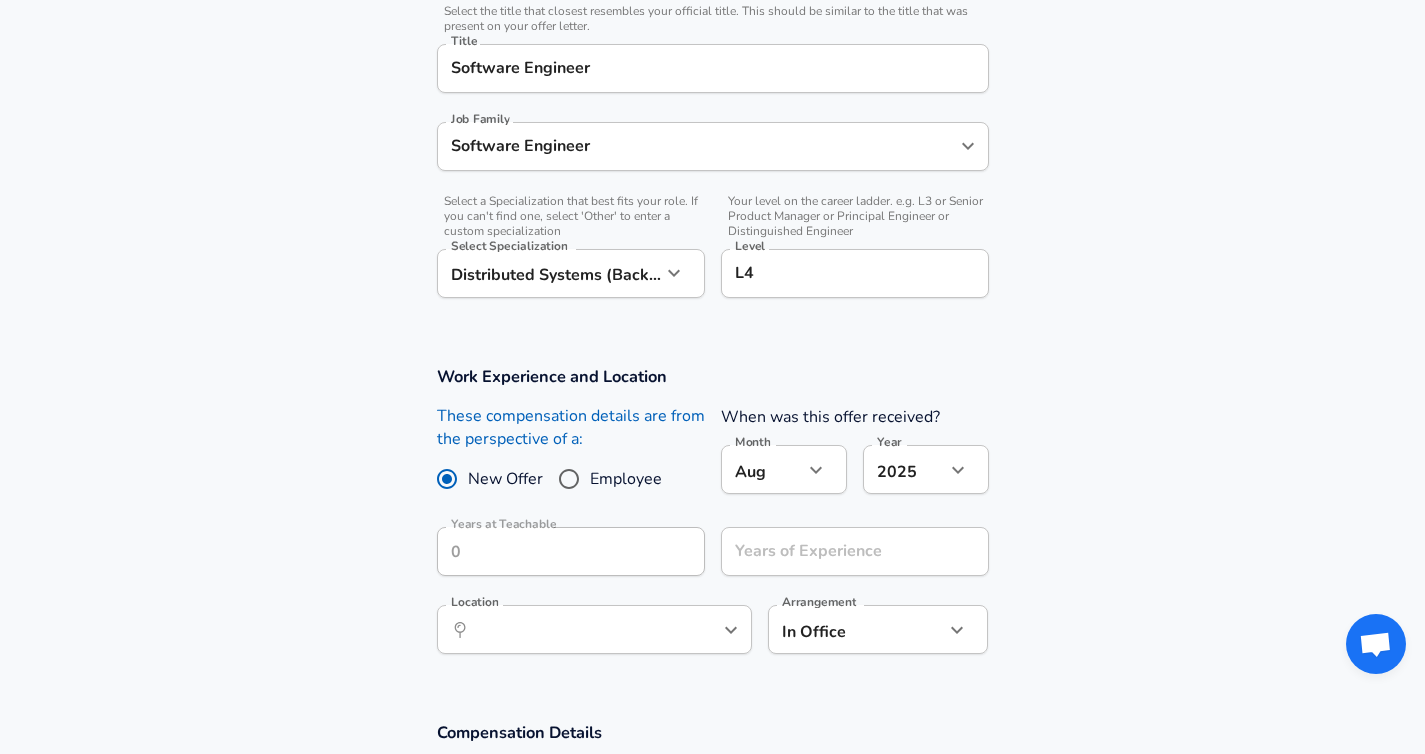 scroll, scrollTop: 826, scrollLeft: 0, axis: vertical 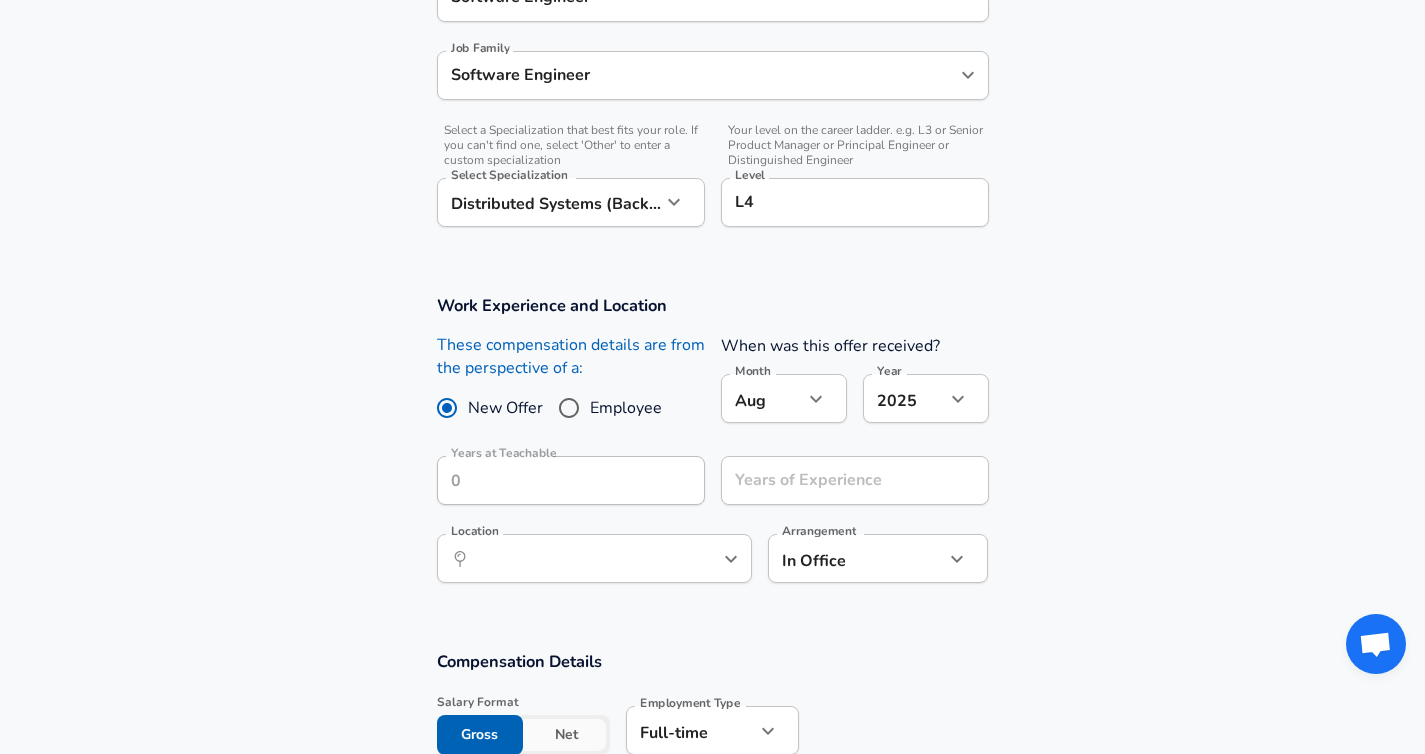 click on "Restart Add Your Salary Back Step 1 of 2 Thank You! File Successfully Submitted! Reset Enhance Privacy and Anonymity Yes Automatically hides specific fields until there are enough submissions to safely display the full details.   More Details Based on your submission and the data points that we have already collected, we will automatically hide and anonymize specific fields if there aren't enough data points to remain sufficiently anonymous. Step 2 of 2 Company & Title Information   Enter the company you received your offer from Company Teachable Company   Select the title that closest resembles your official title. This should be similar to the title that was present on your offer letter. Title Software Engineer Title Job Family Software Engineer Job Family   Select a Specialization that best fits your role. If you can't find one, select 'Other' to enter a custom specialization Select Specialization Distributed Systems (Back-End) Distributed Systems (Back-End) Select Specialization   Level L4 Level New Offer" at bounding box center (712, -449) 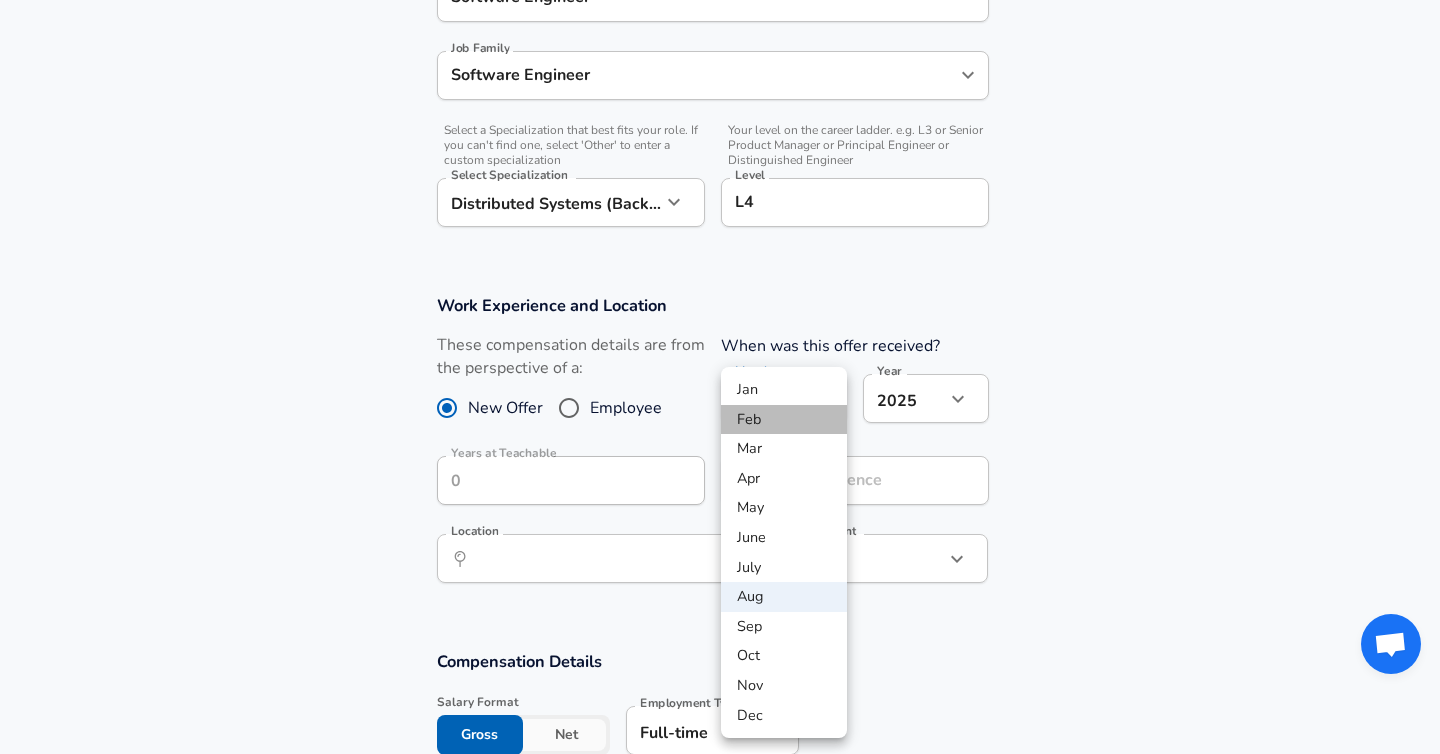 click on "Feb" at bounding box center [784, 420] 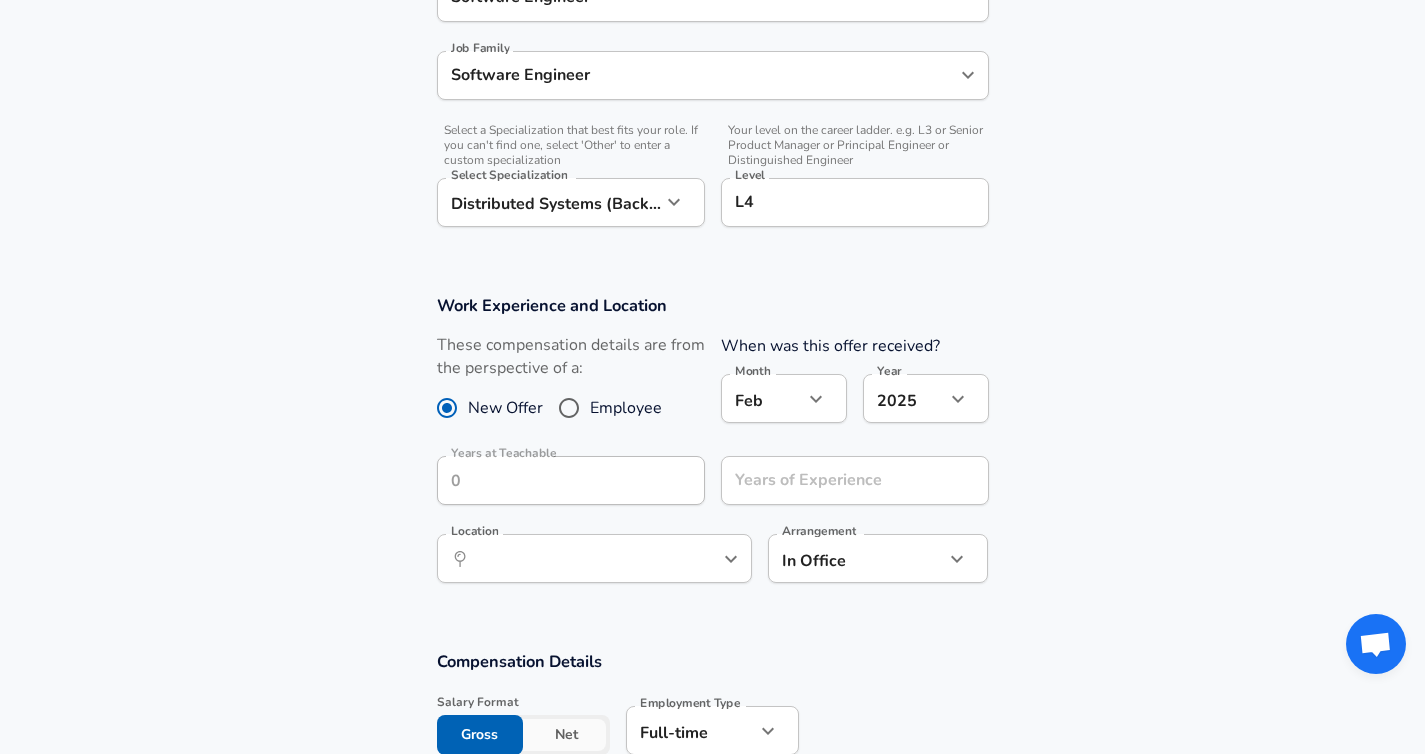 click on "​ Location" at bounding box center (594, 558) 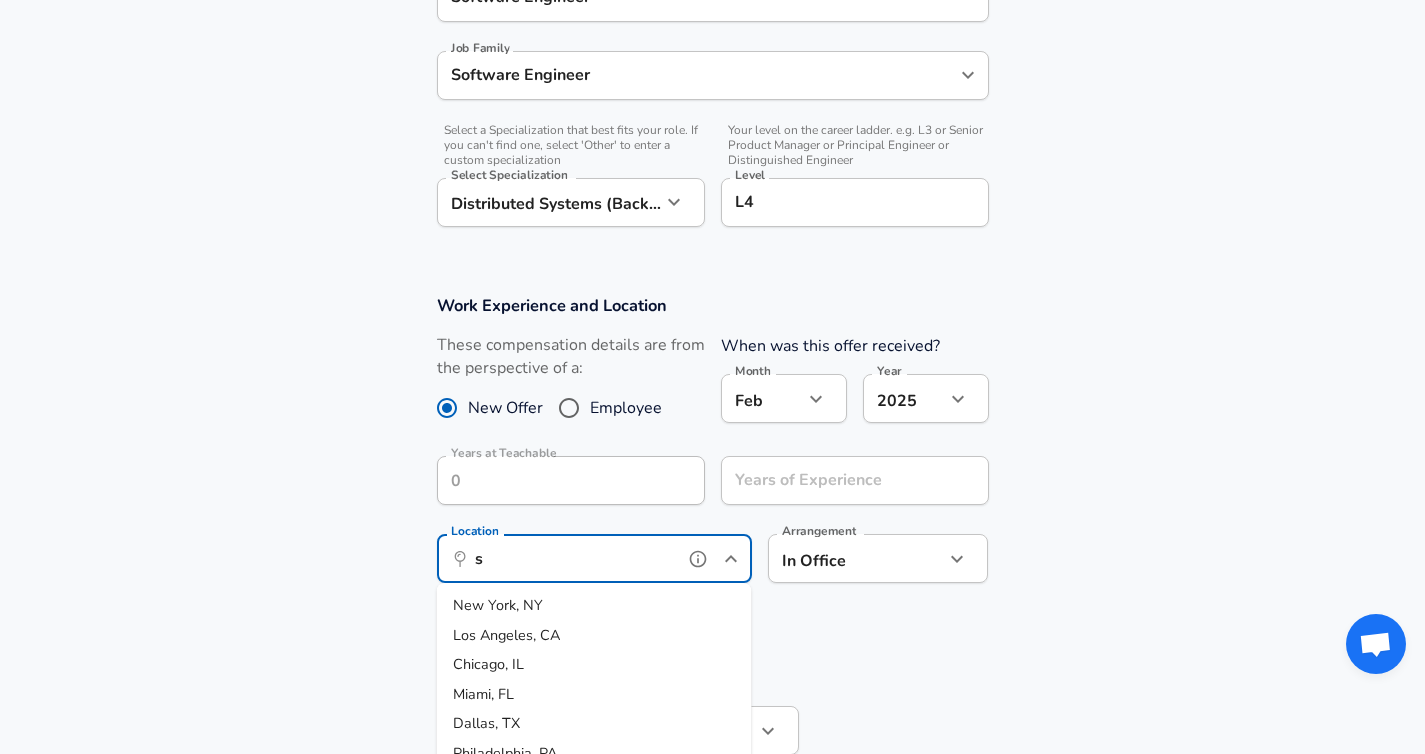 type on "sa" 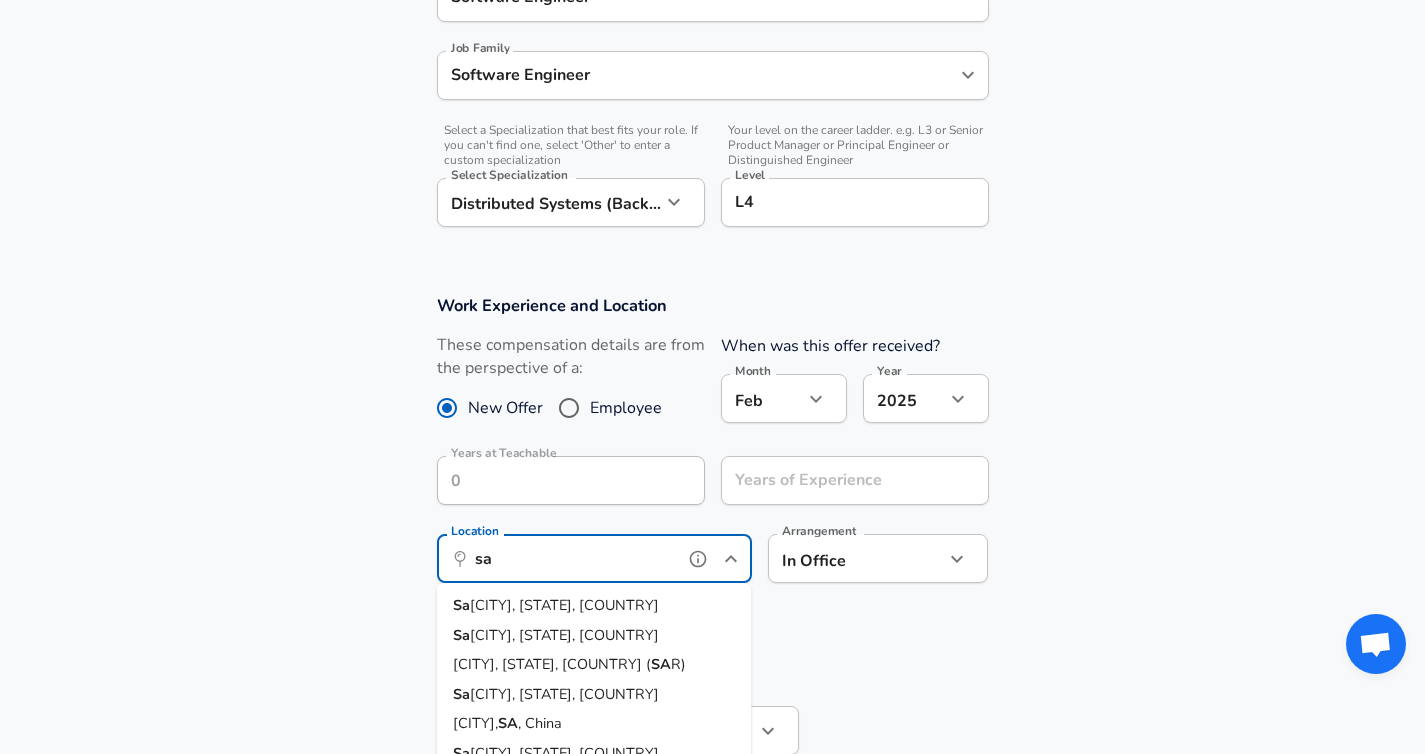 click on "[CITY], [STATE], [COUNTRY]" at bounding box center [564, 635] 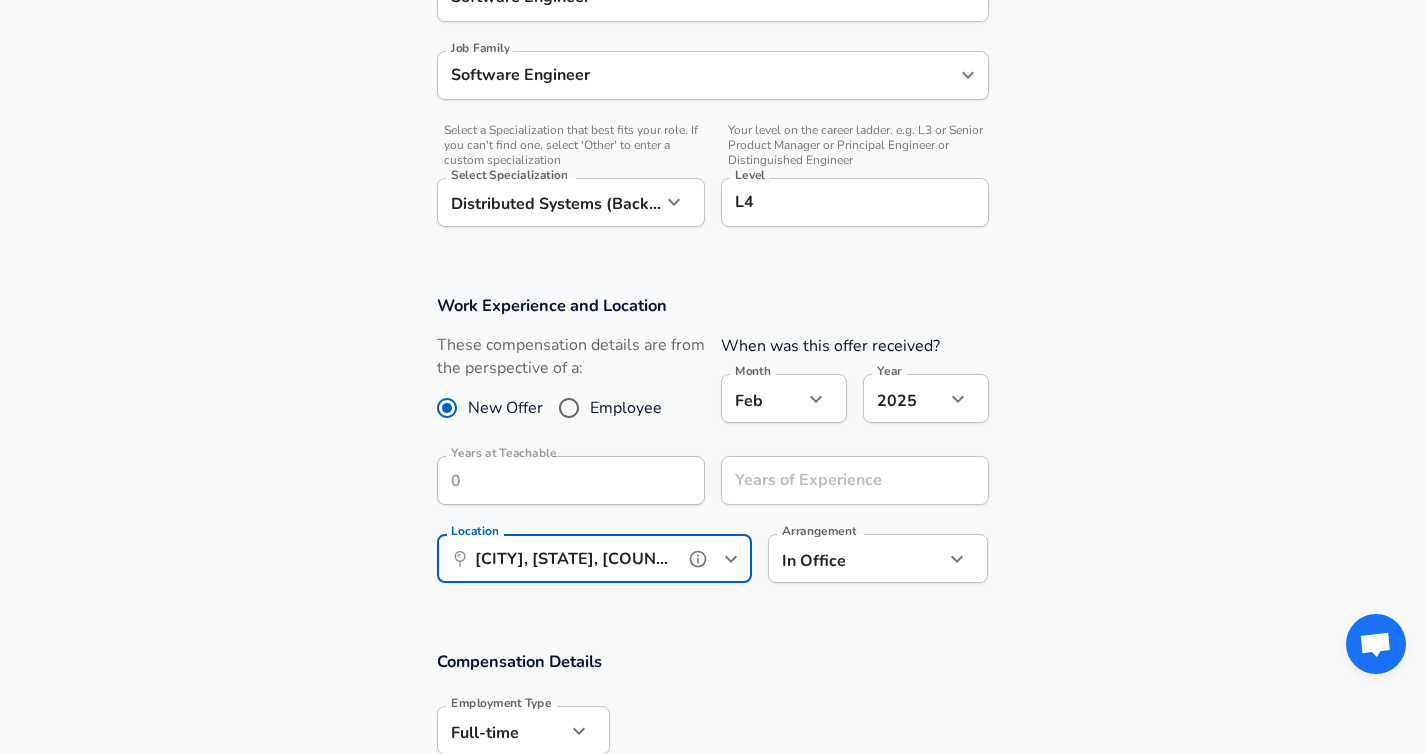 type on "[CITY], [STATE], [COUNTRY]" 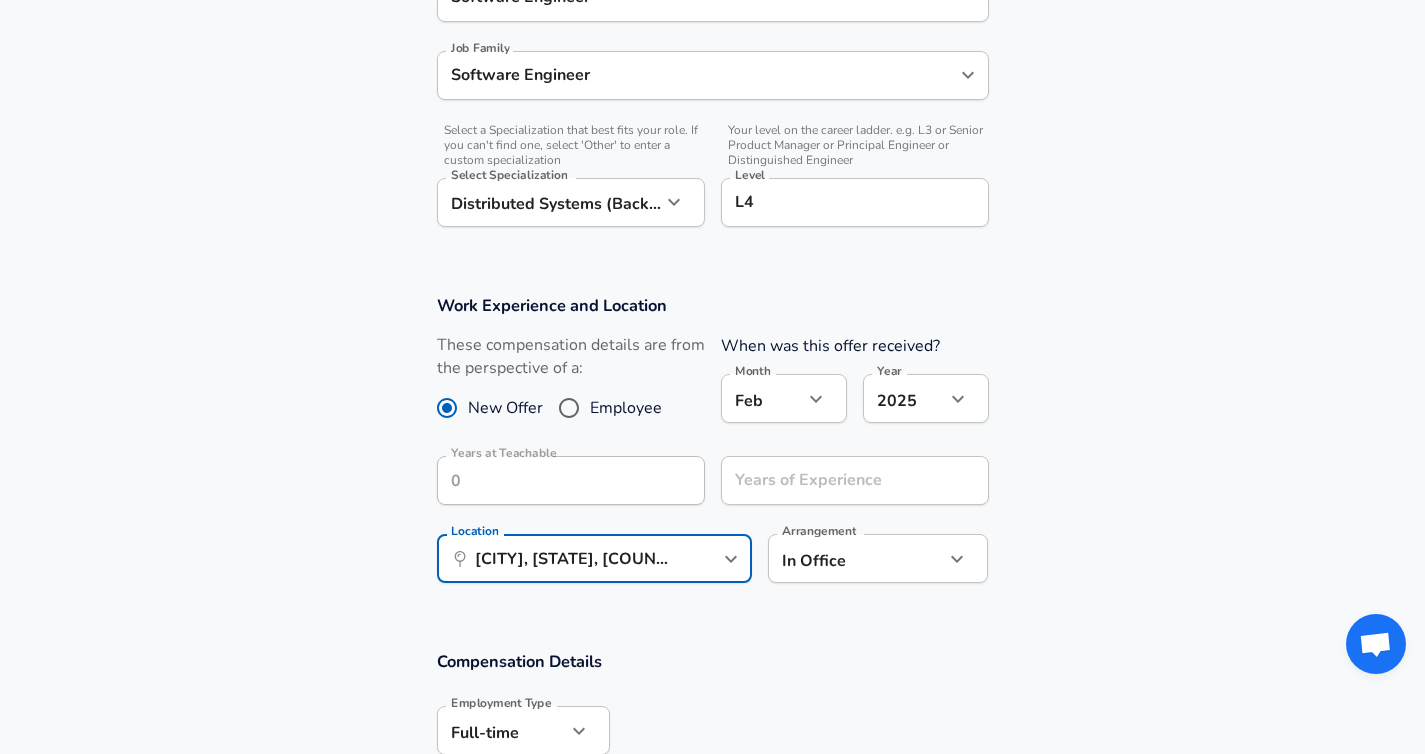 click on "Work Experience and Location These compensation details are from the perspective of a: New Offer Employee When was this offer received? Month Feb 2 Month Year 2025 2025 Year Years at Teachable Years at Teachable Years of Experience Years of Experience Location ​​ [CITY], [STATE], [COUNTRY] Location Arrangement In Office office Arrangement" at bounding box center (712, 450) 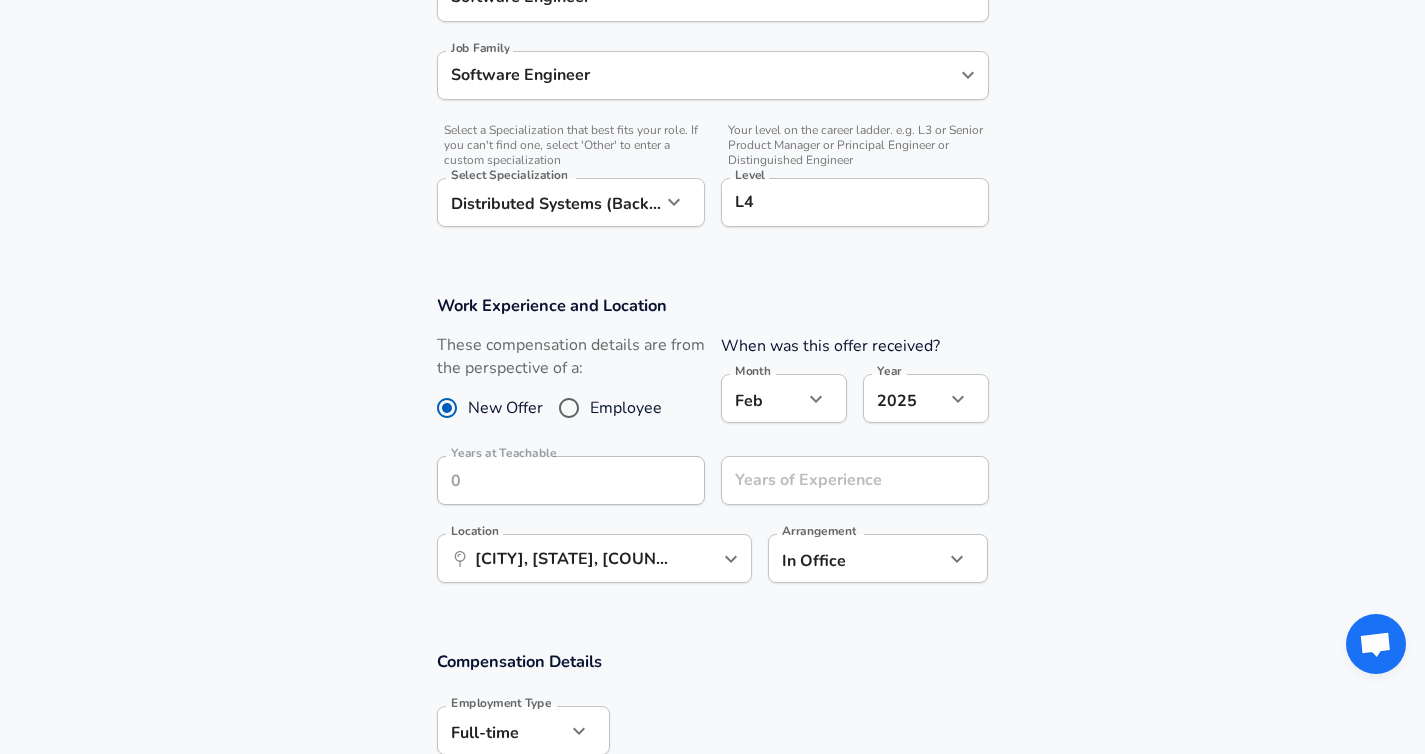 click on "Restart Add Your Salary Back Step 1 of 2 Thank You! File Successfully Submitted! Reset Enhance Privacy and Anonymity Yes Automatically hides specific fields until there are enough submissions to safely display the full details.   More Details Based on your submission and the data points that we have already collected, we will automatically hide and anonymize specific fields if there aren't enough data points to remain sufficiently anonymous. Step 2 of 2 Company & Title Information   Enter the company you received your offer from Company Teachable Company   Select the title that closest resembles your official title. This should be similar to the title that was present on your offer letter. Title Software Engineer Title Job Family Software Engineer Job Family   Select a Specialization that best fits your role. If you can't find one, select 'Other' to enter a custom specialization Select Specialization Distributed Systems (Back-End) Distributed Systems (Back-End) Select Specialization   Level L4 Level New Offer" at bounding box center [712, -449] 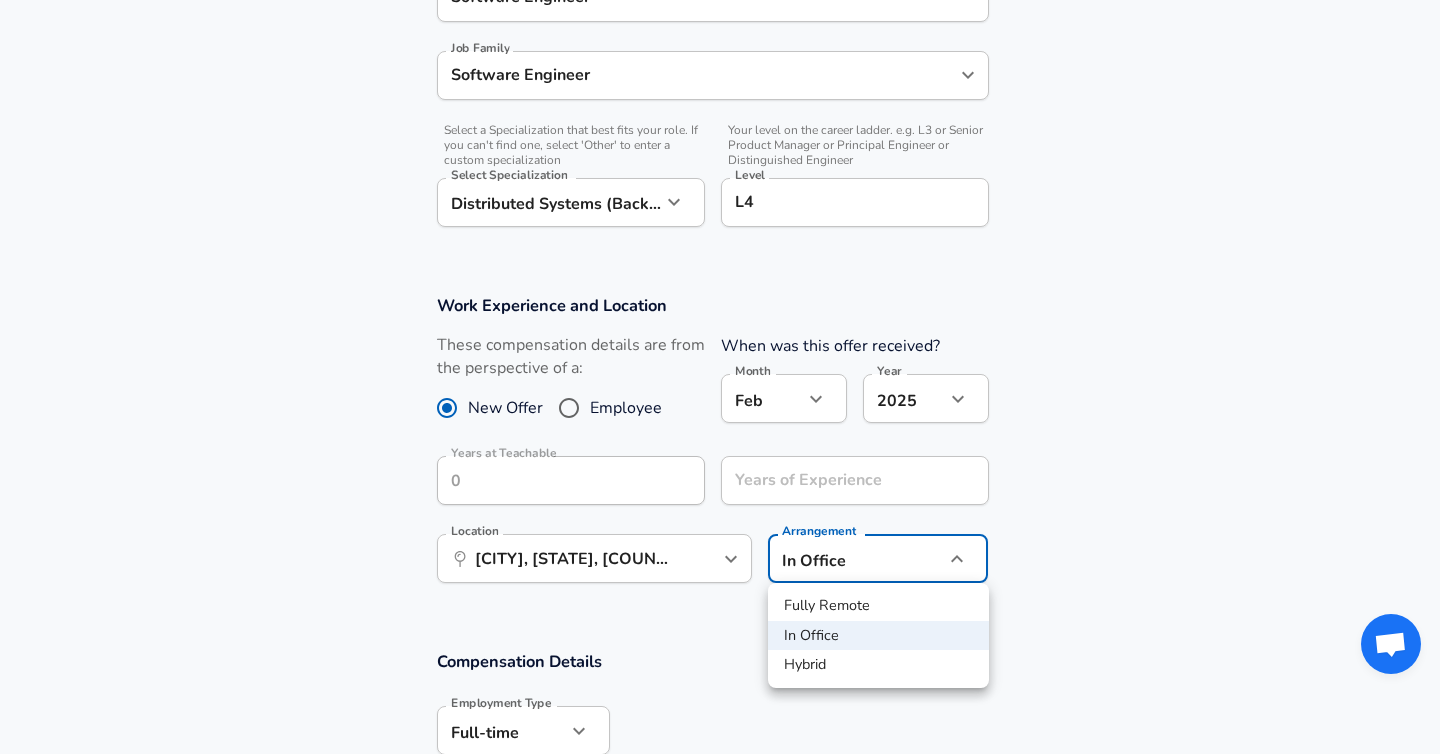 click on "Fully Remote" at bounding box center (878, 606) 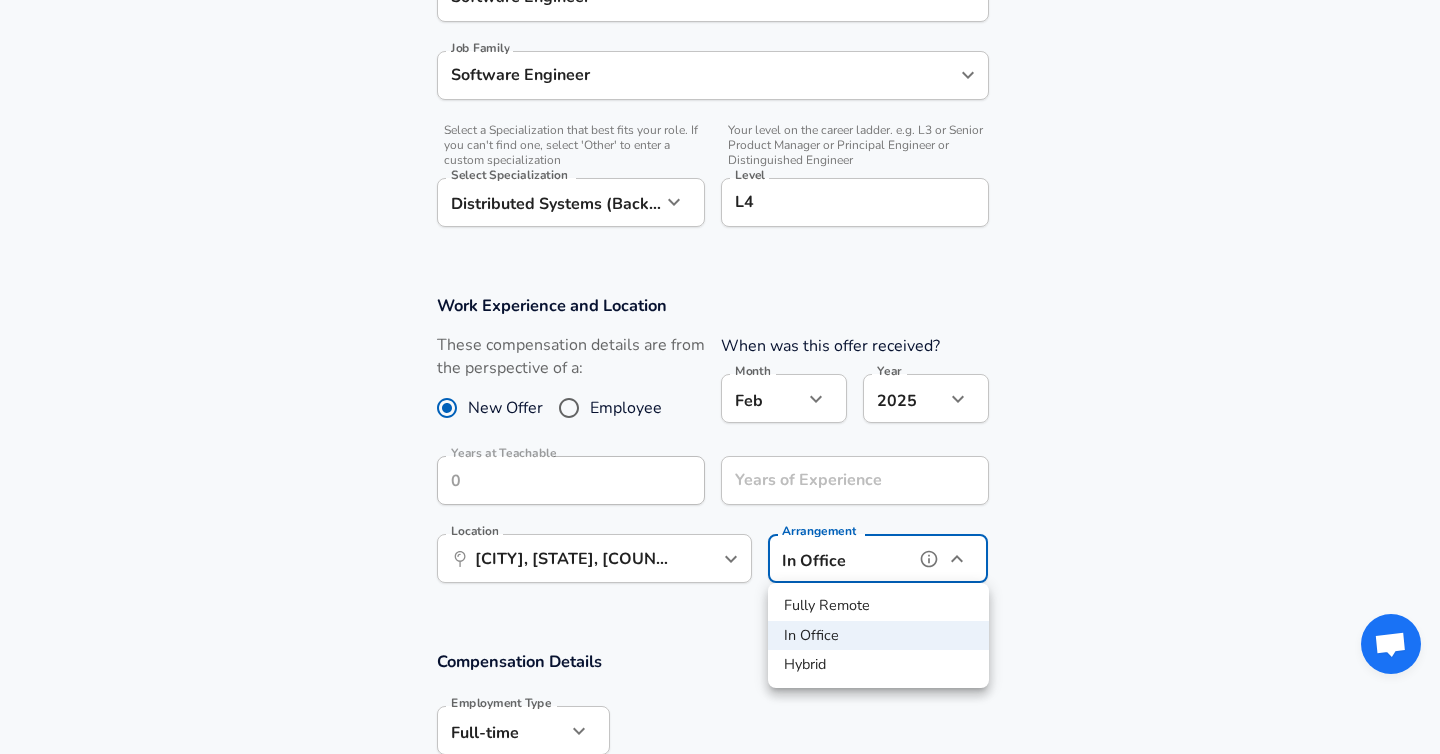 type on "remote" 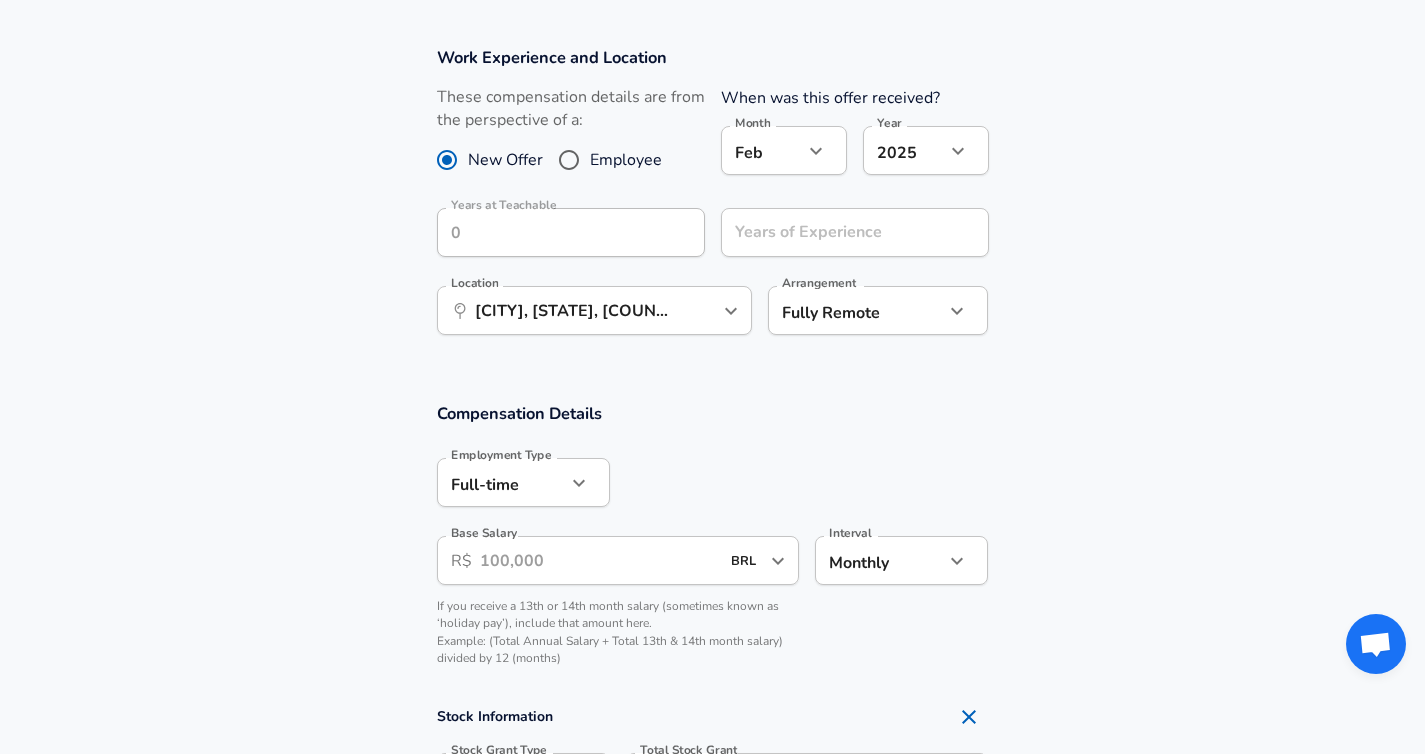 scroll, scrollTop: 1100, scrollLeft: 0, axis: vertical 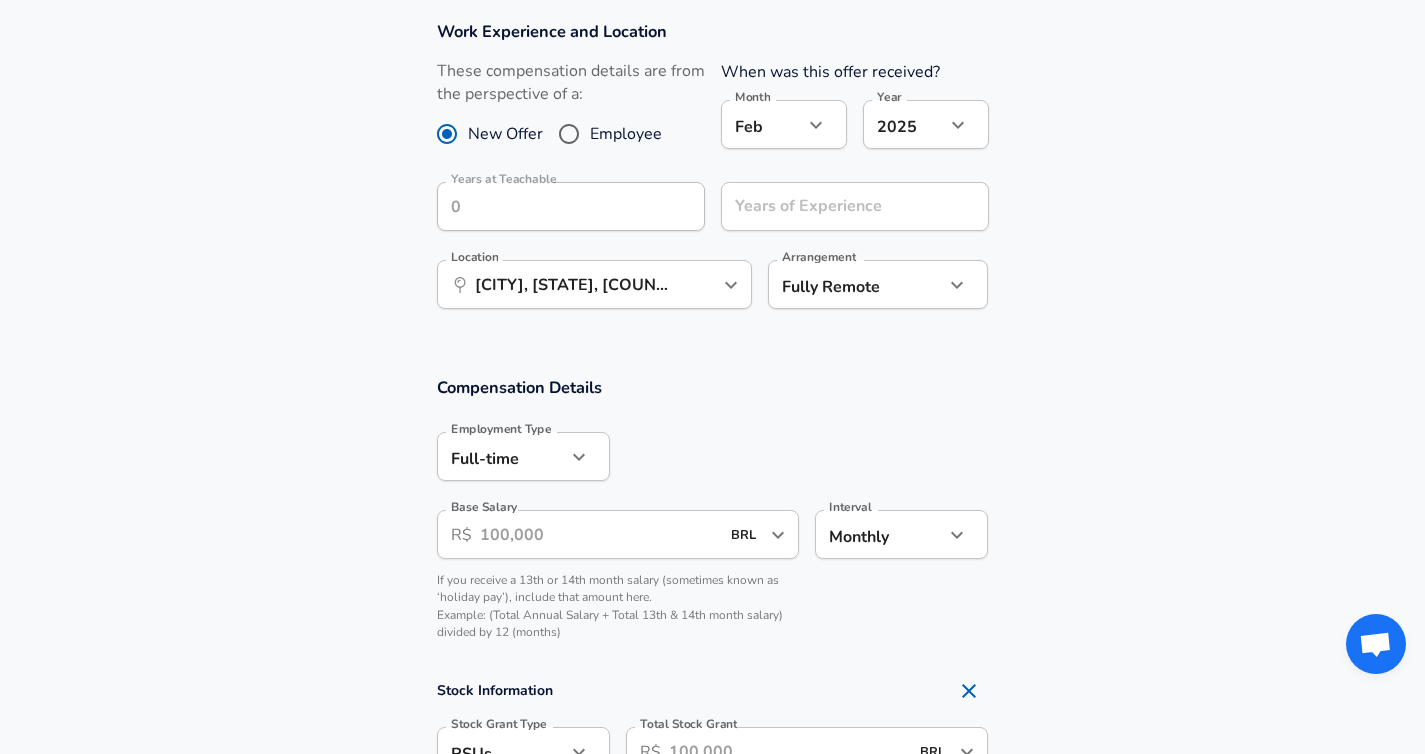 click on "Restart Add Your Salary Back Step 1 of 2 Thank You! File Successfully Submitted! Reset Enhance Privacy and Anonymity Yes Automatically hides specific fields until there are enough submissions to safely display the full details.   More Details Based on your submission and the data points that we have already collected, we will automatically hide and anonymize specific fields if there aren't enough data points to remain sufficiently anonymous. Step 2 of 2 Company & Title Information   Enter the company you received your offer from Company Teachable Company   Select the title that closest resembles your official title. This should be similar to the title that was present on your offer letter. Title Software Engineer Title Job Family Software Engineer Job Family   Select a Specialization that best fits your role. If you can't find one, select 'Other' to enter a custom specialization Select Specialization Distributed Systems (Back-End) Distributed Systems (Back-End) Select Specialization   Level L4 Level New Offer" at bounding box center (712, -723) 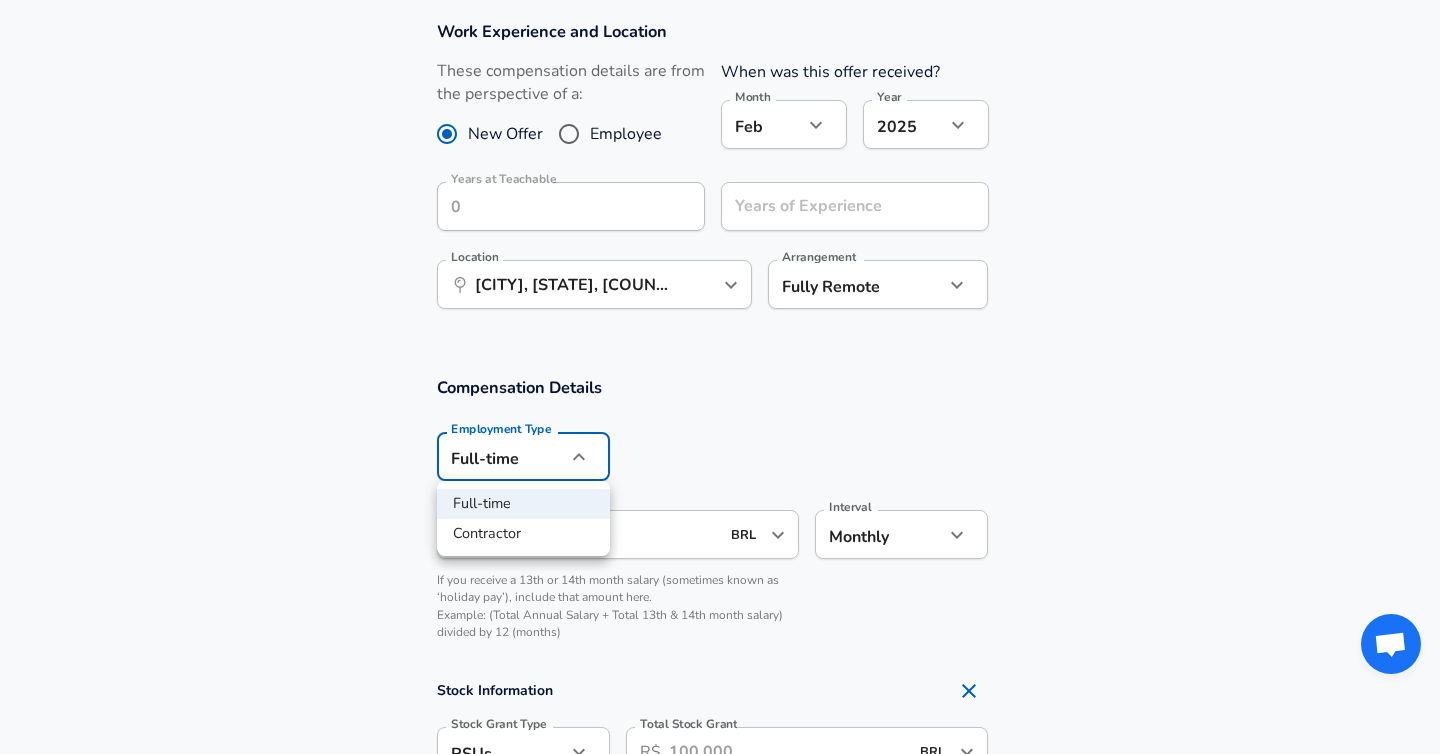click on "Full-time" at bounding box center [523, 504] 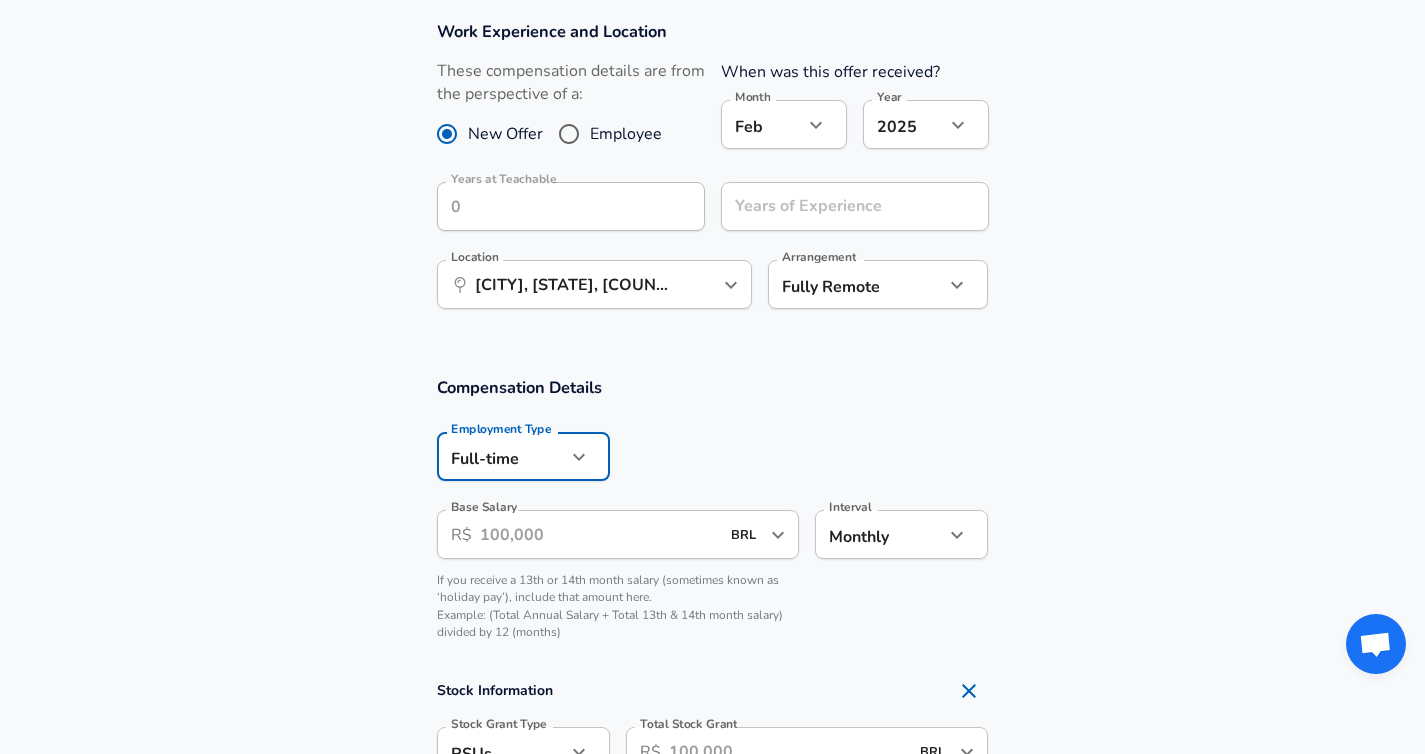 click on "Compensation Details Employment Type Full-time full_time Employment Type Base Salary ​​ R$ BRL ​​ Base Salary Interval Monthly monthly Interval If you receive a 13th or 14th month salary (sometimes known as ‘holiday pay’), include that amount here.  Example: (Total Annual Salary + Total 13th & 14th month salary) divided by 12 (months)" at bounding box center (713, 514) 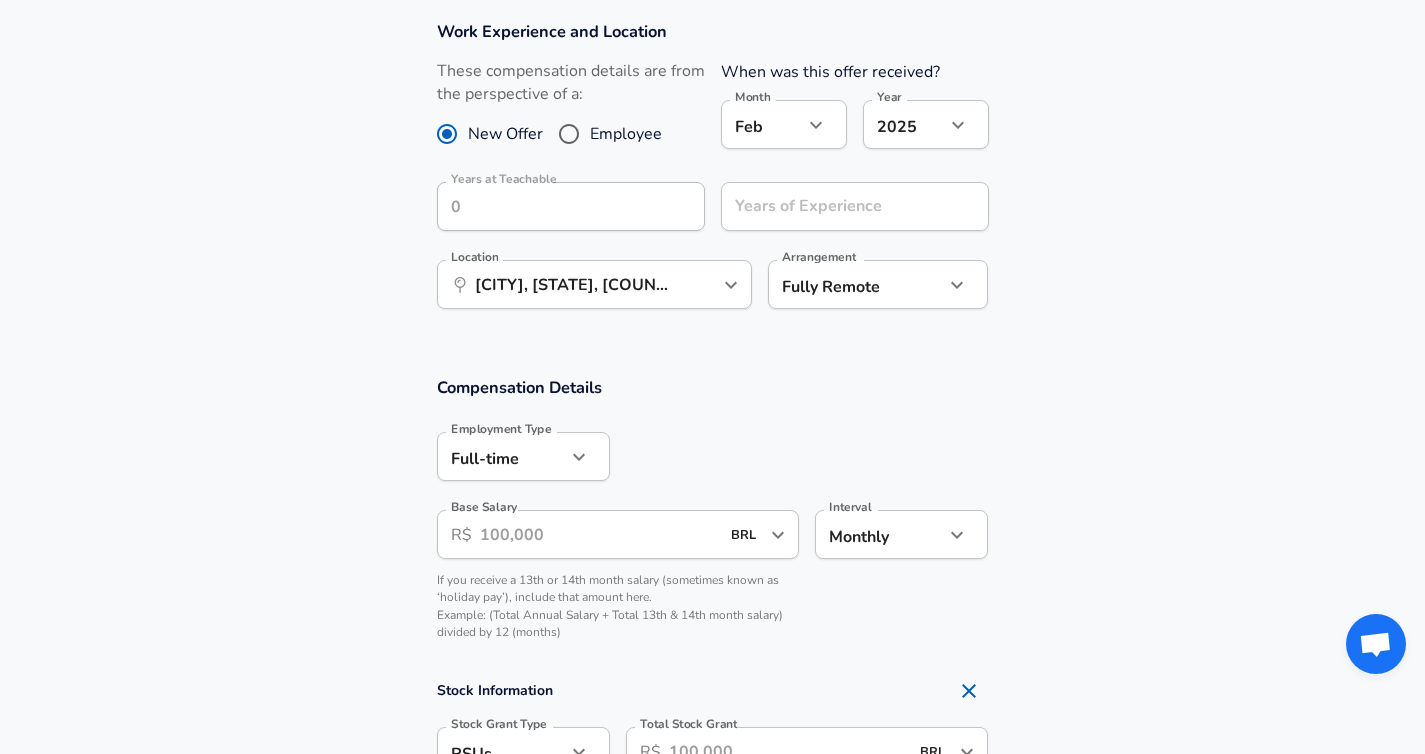 click on "Base Salary" at bounding box center (600, 534) 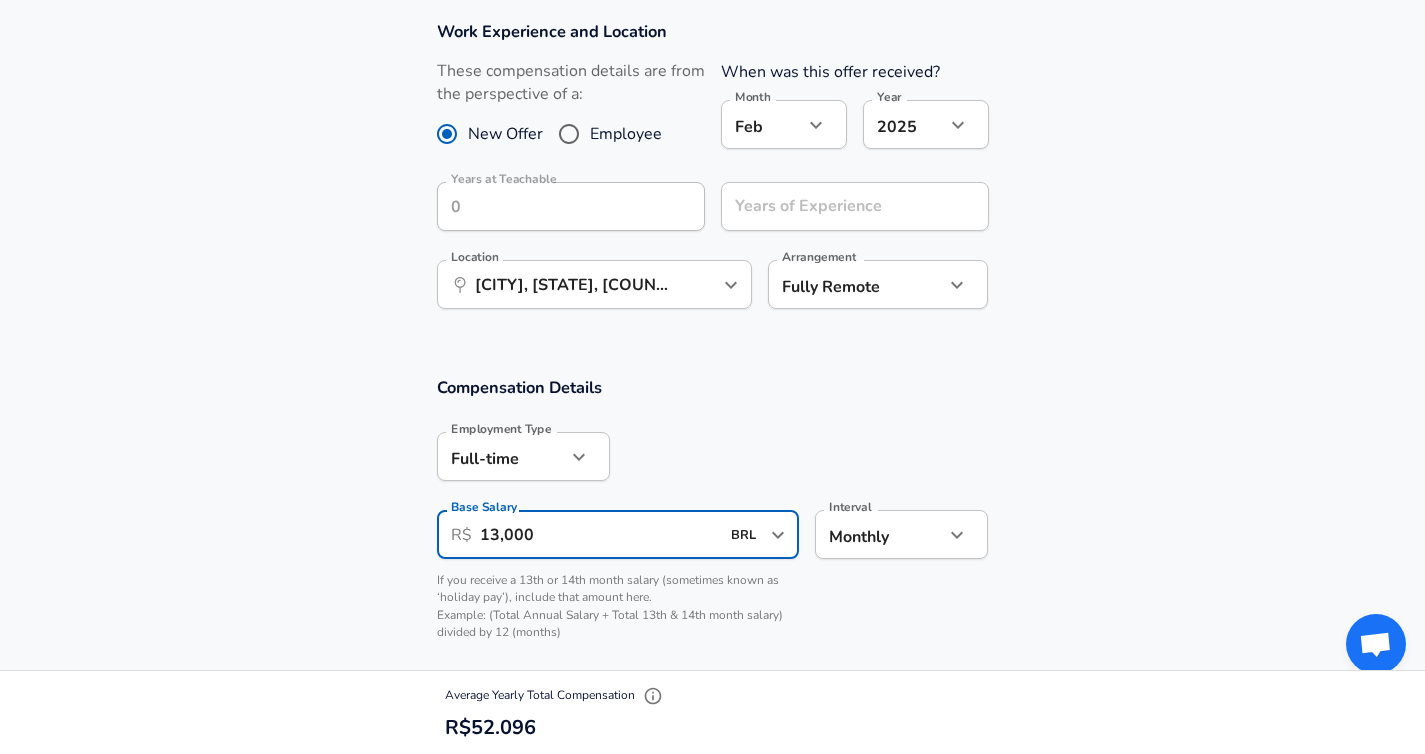 type on "13,000" 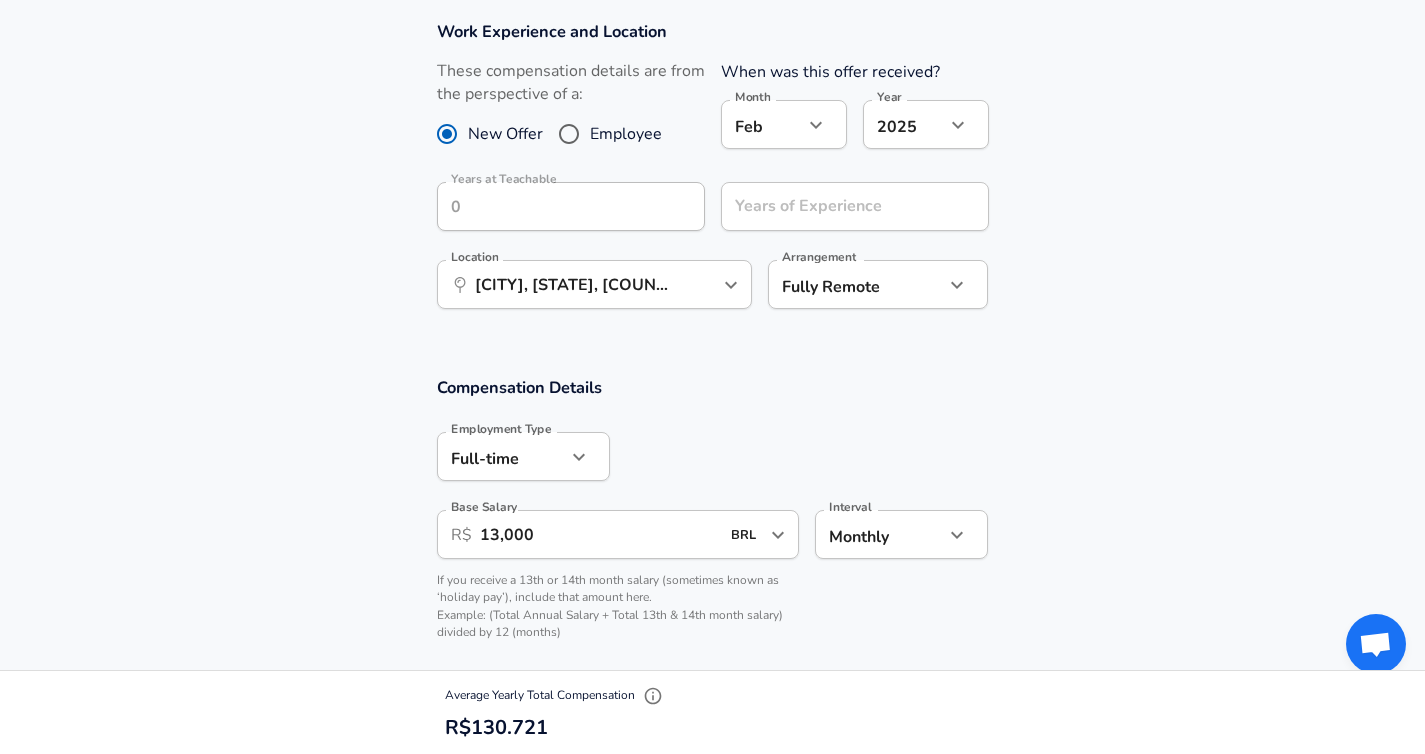click on "Compensation Details Employment Type Full-time full_time Employment Type Base Salary ​​ R$ 13,000 BRL ​​ Base Salary Interval Monthly monthly Interval If you receive a 13th or 14th month salary (sometimes known as ‘holiday pay’), include that amount here.  Example: (Total Annual Salary + Total 13th & 14th month salary) divided by 12 (months)" at bounding box center (712, 514) 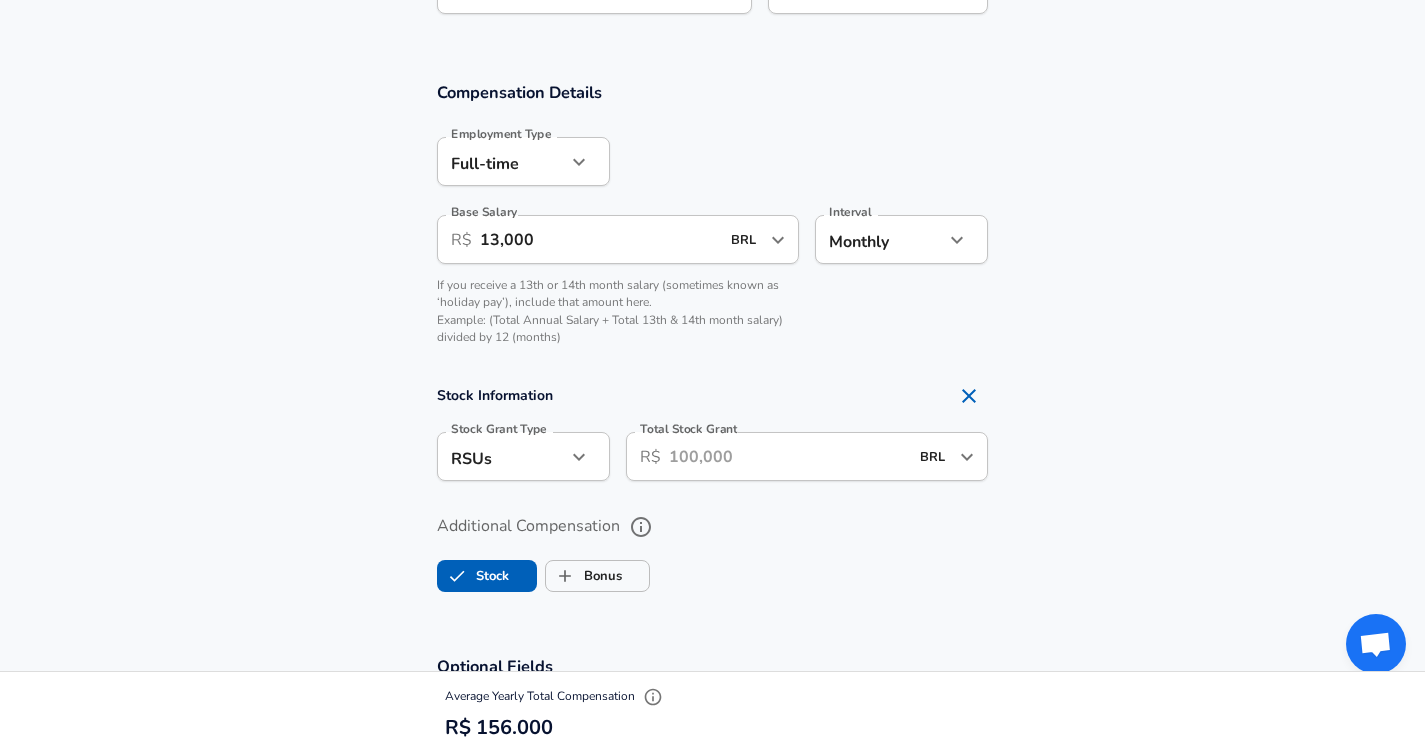 scroll, scrollTop: 1408, scrollLeft: 0, axis: vertical 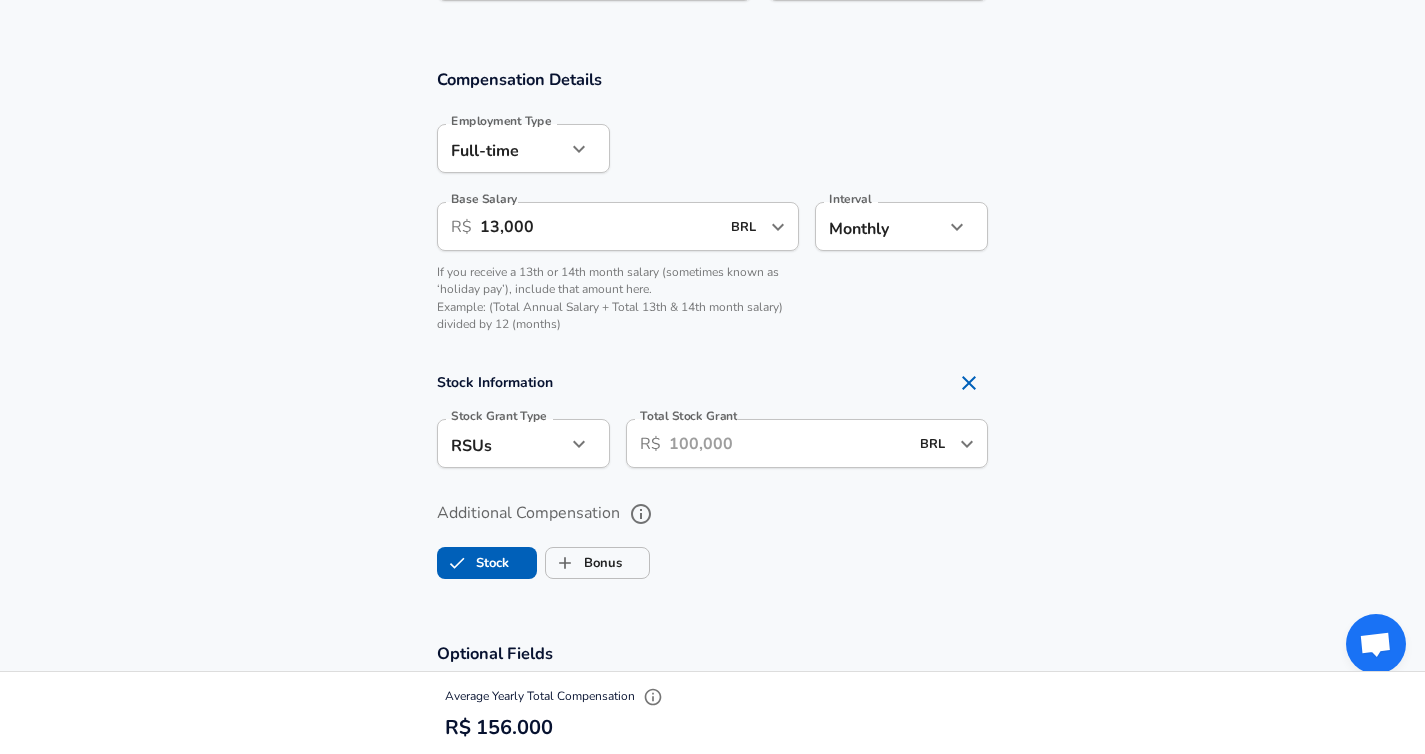 click 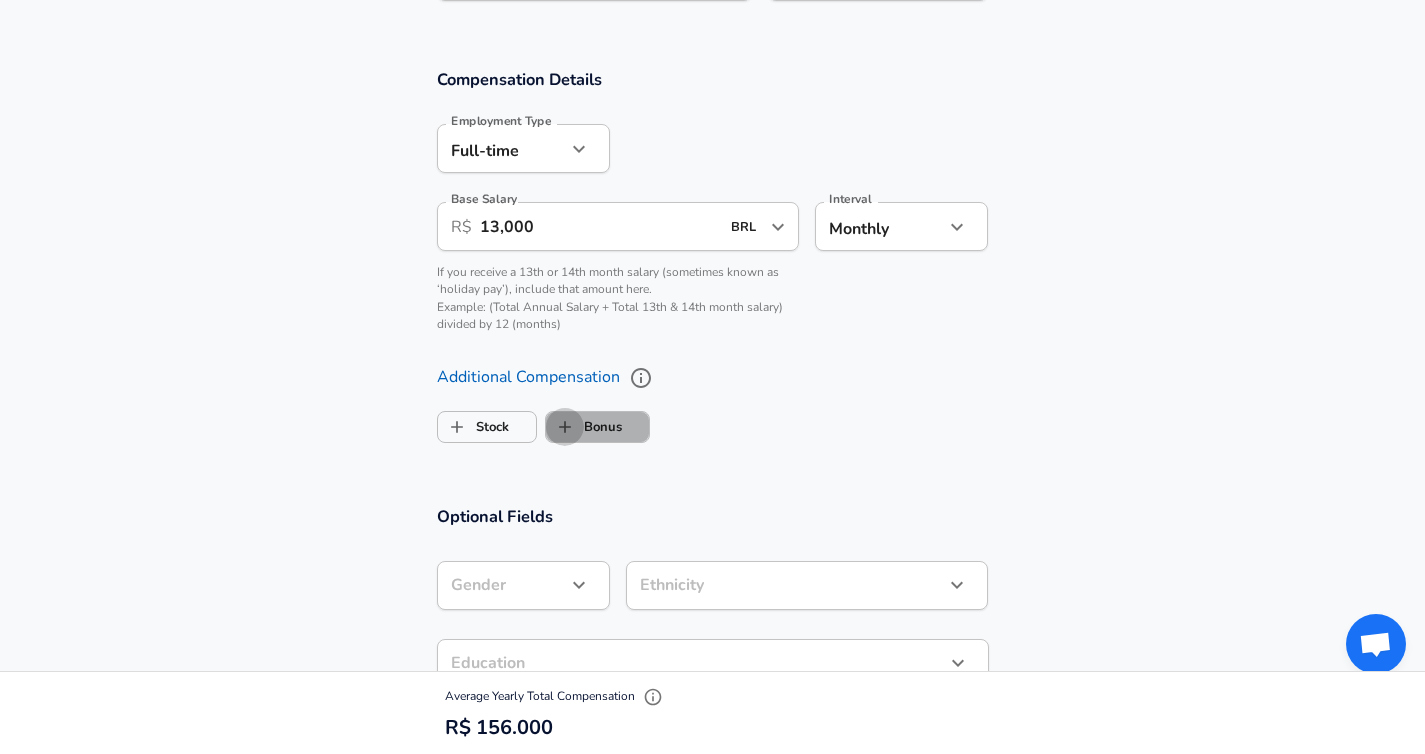 click on "Bonus" at bounding box center [565, 427] 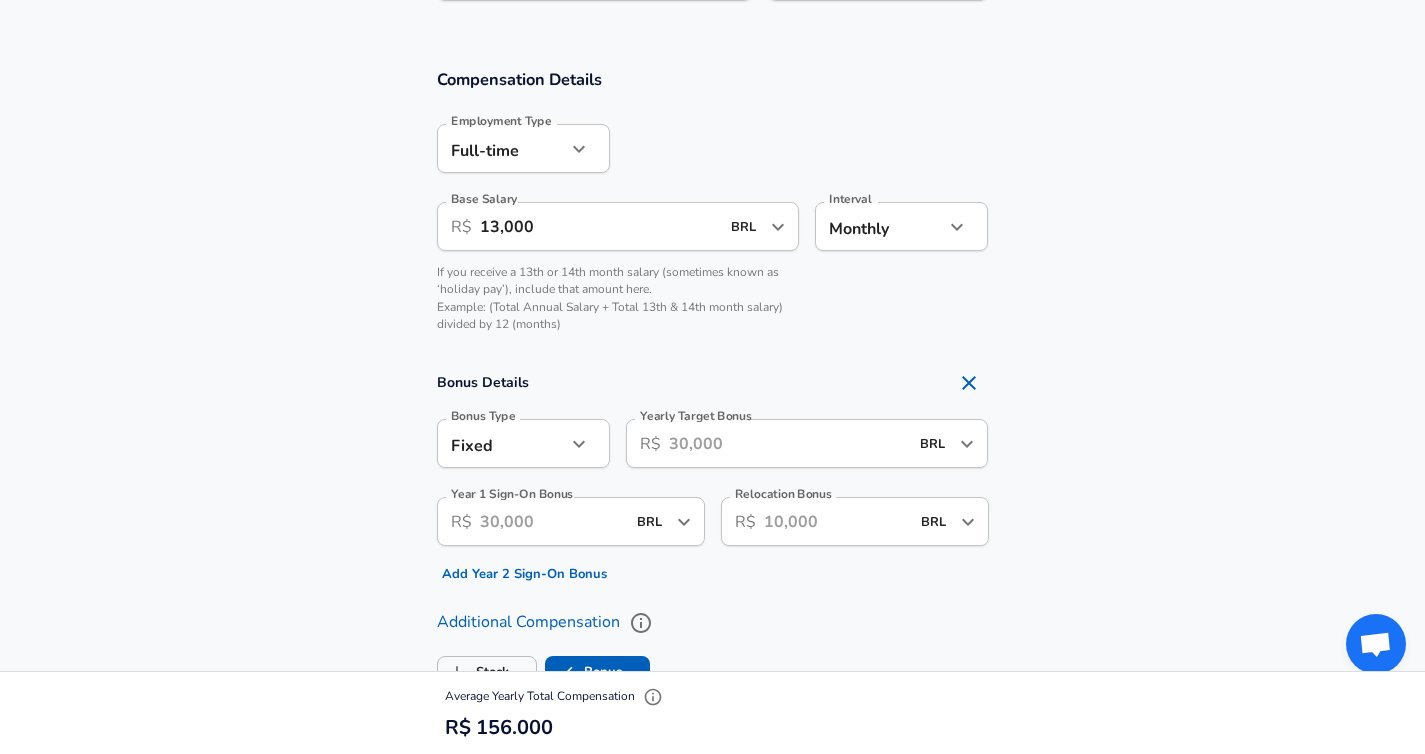 checkbox on "true" 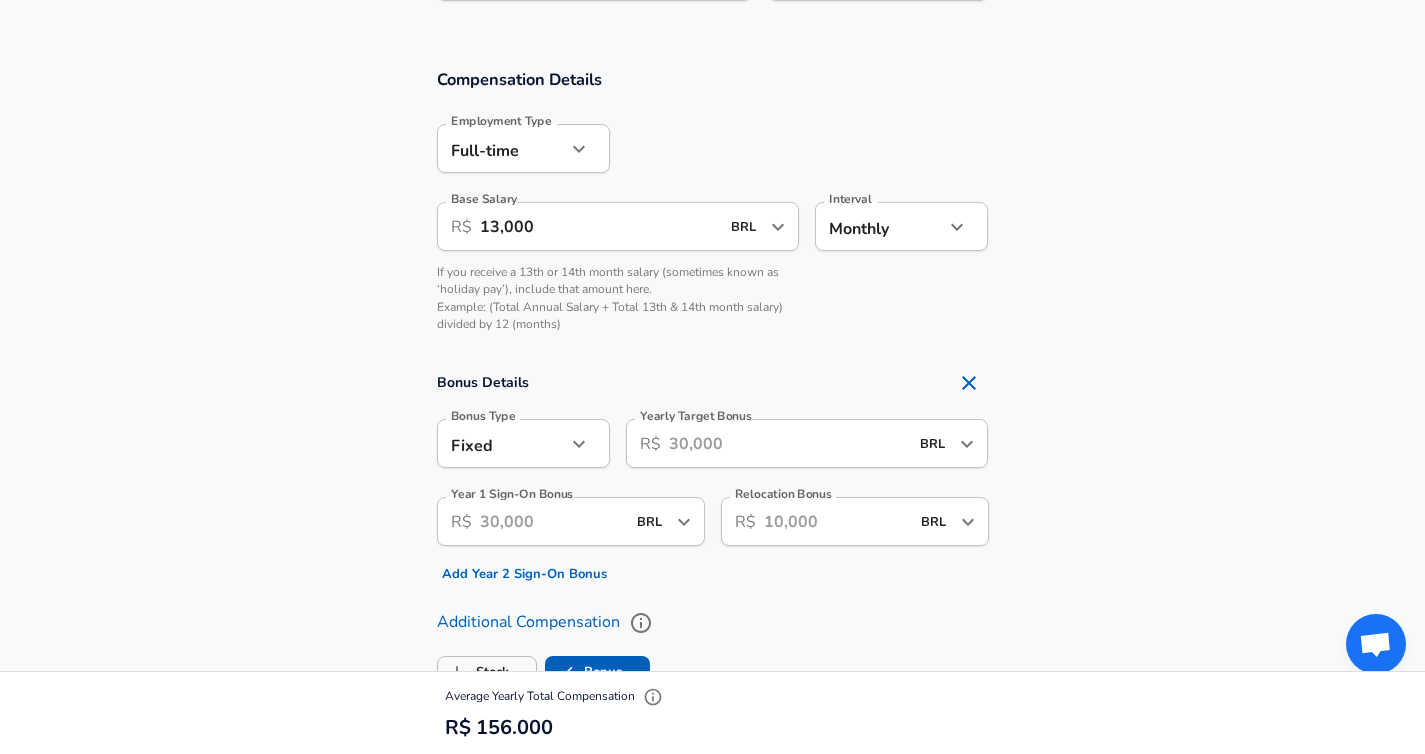 click on "Restart Add Your Salary Back Step 1 of 2 Thank You! File Successfully Submitted! Reset Enhance Privacy and Anonymity Yes Automatically hides specific fields until there are enough submissions to safely display the full details.   More Details Based on your submission and the data points that we have already collected, we will automatically hide and anonymize specific fields if there aren't enough data points to remain sufficiently anonymous. Step 2 of 2 Company & Title Information   Enter the company you received your offer from Company Teachable Company   Select the title that closest resembles your official title. This should be similar to the title that was present on your offer letter. Title Software Engineer Title Job Family Software Engineer Job Family   Select a Specialization that best fits your role. If you can't find one, select 'Other' to enter a custom specialization Select Specialization Distributed Systems (Back-End) Distributed Systems (Back-End) Select Specialization   Level L4 Level New Offer" at bounding box center (712, -1031) 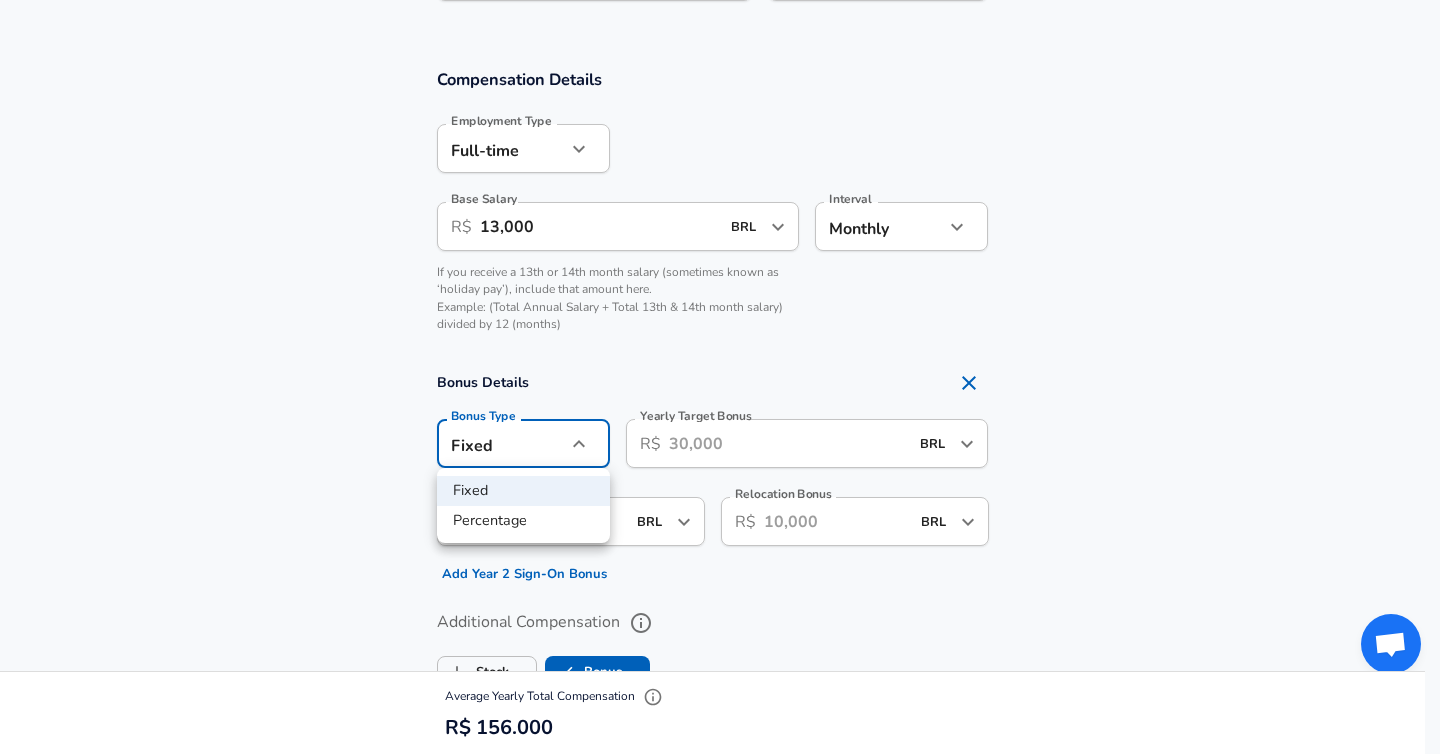 click at bounding box center (720, 377) 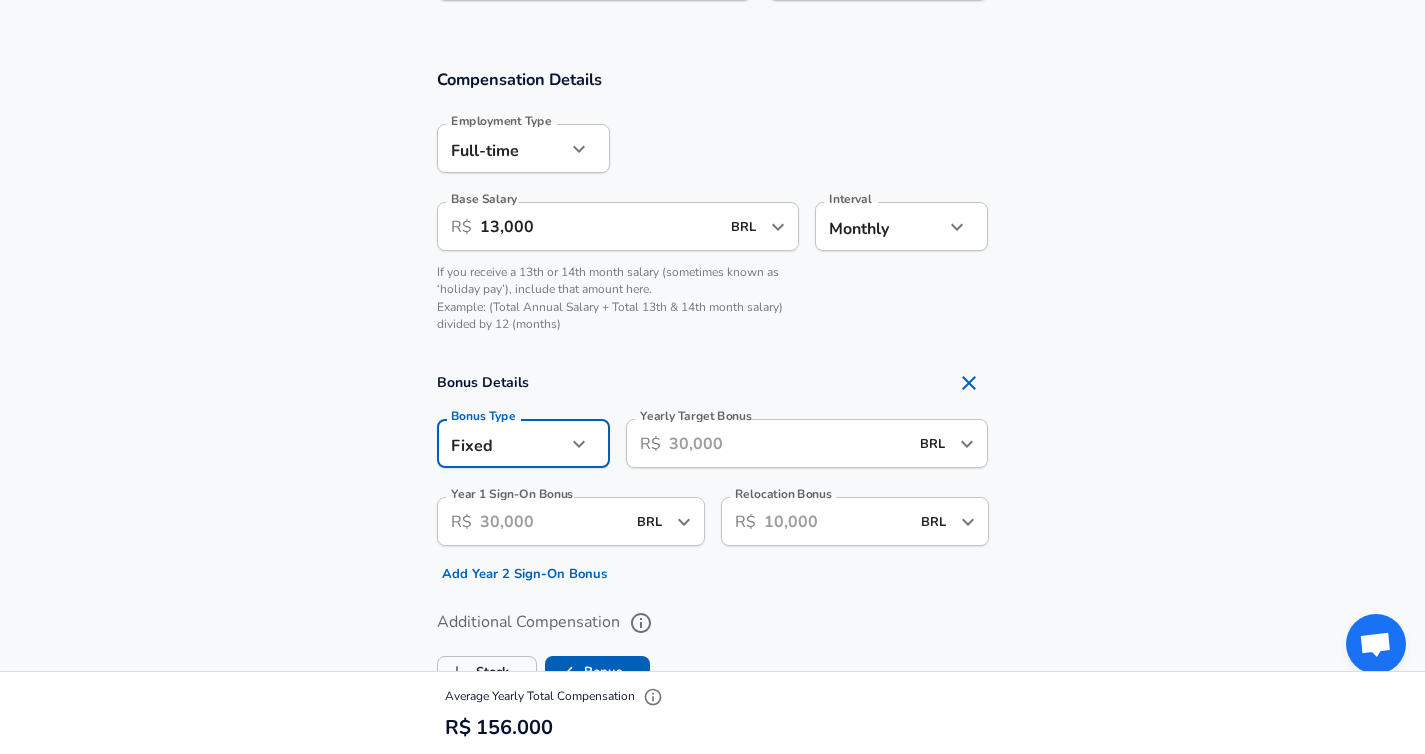 click on "Yearly Target Bonus" at bounding box center [789, 443] 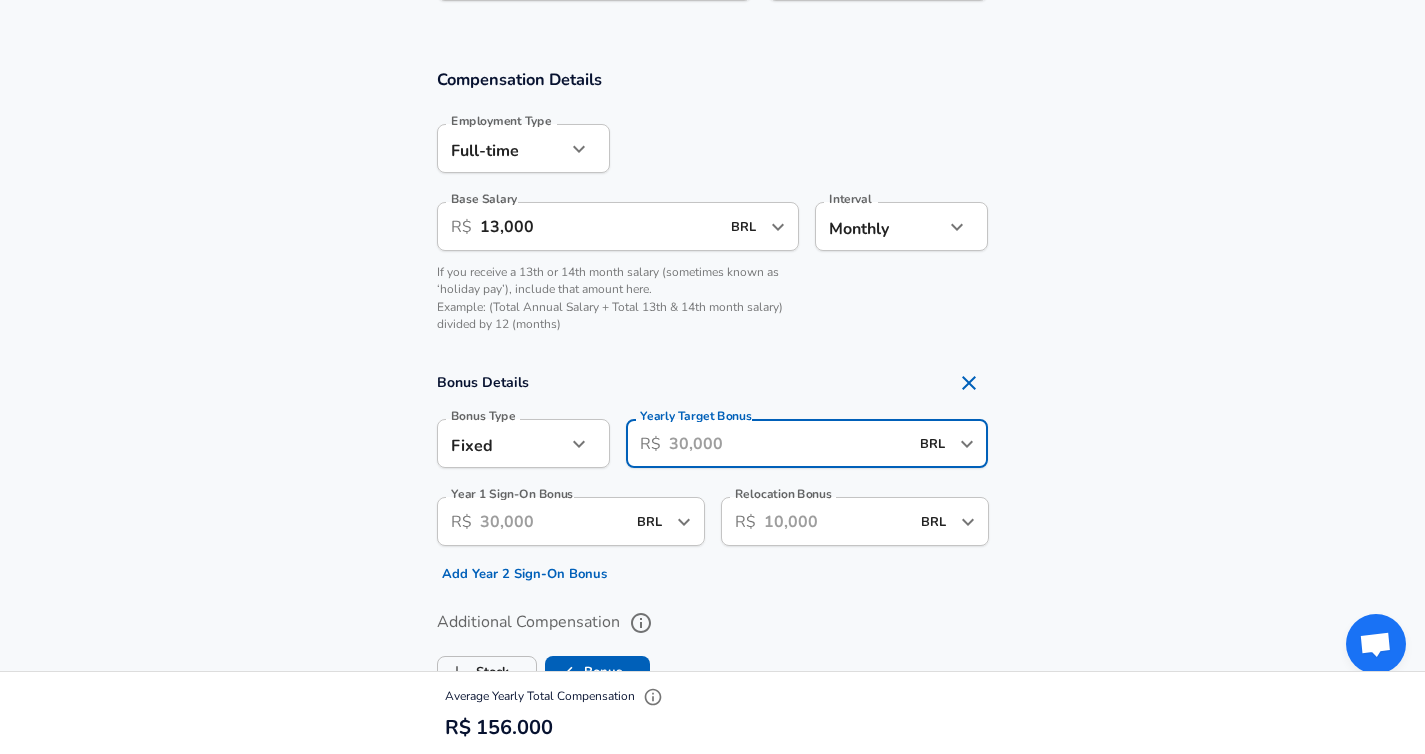 click at bounding box center (967, 444) 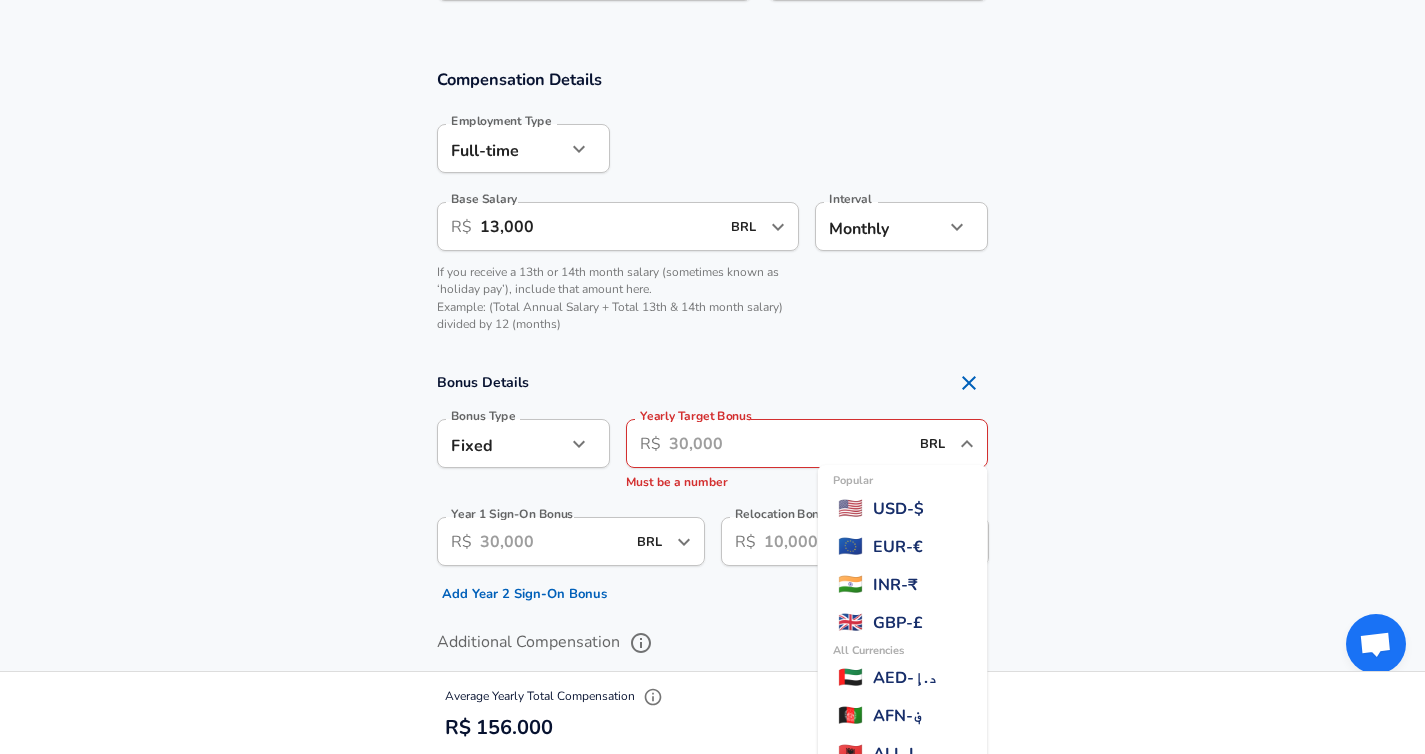 scroll, scrollTop: 652, scrollLeft: 0, axis: vertical 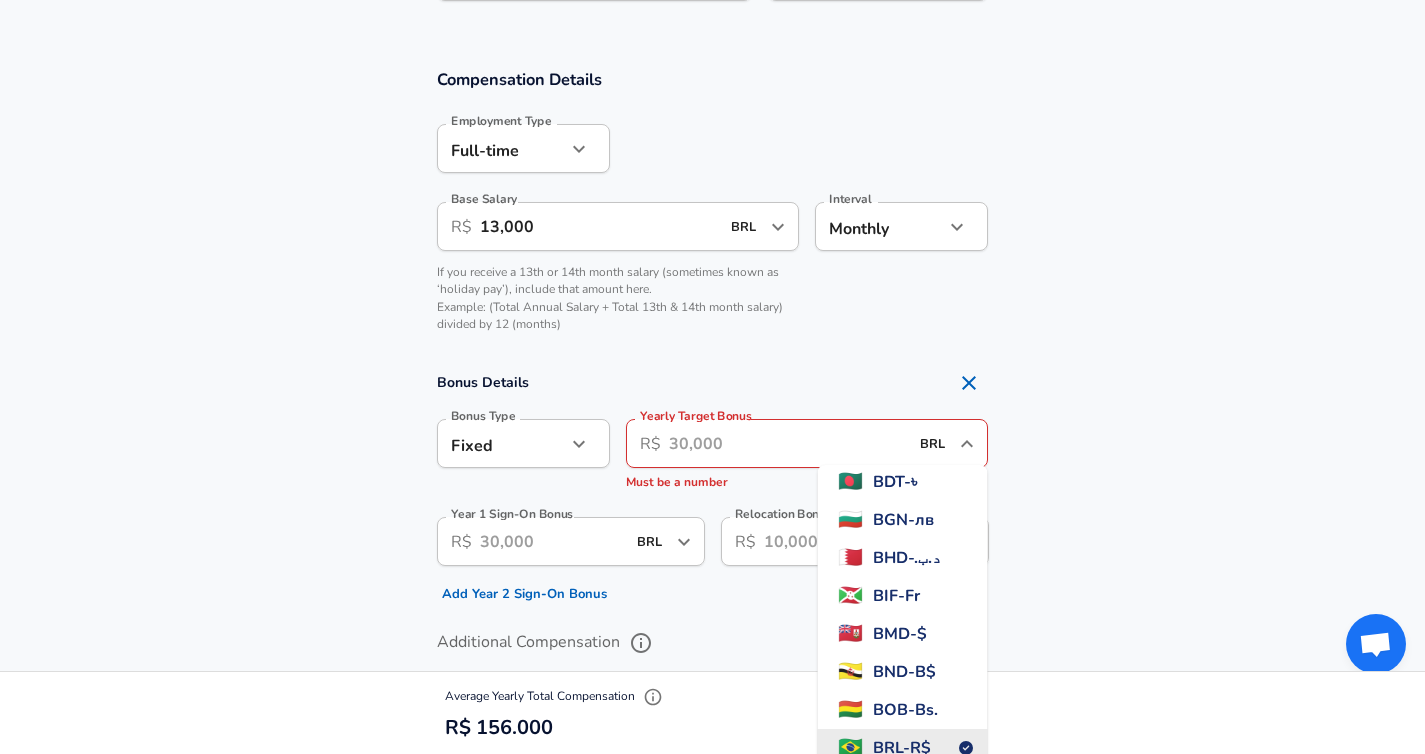 click at bounding box center (967, 444) 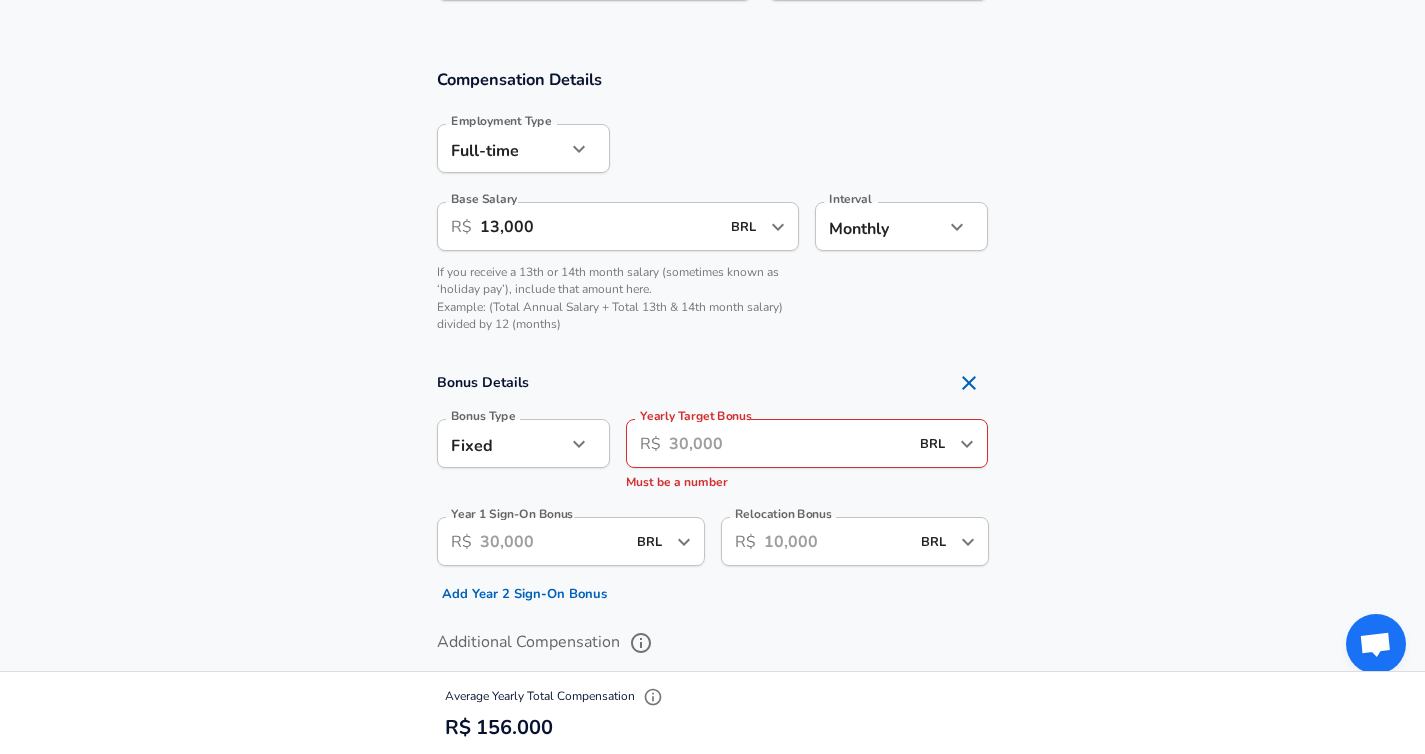 click on "Restart Add Your Salary Back Step 1 of 2 Thank You! File Successfully Submitted! Reset Enhance Privacy and Anonymity Yes Automatically hides specific fields until there are enough submissions to safely display the full details.   More Details Based on your submission and the data points that we have already collected, we will automatically hide and anonymize specific fields if there aren't enough data points to remain sufficiently anonymous. Step 2 of 2 Company & Title Information   Enter the company you received your offer from Company Teachable Company   Select the title that closest resembles your official title. This should be similar to the title that was present on your offer letter. Title Software Engineer Title Job Family Software Engineer Job Family   Select a Specialization that best fits your role. If you can't find one, select 'Other' to enter a custom specialization Select Specialization Distributed Systems (Back-End) Distributed Systems (Back-End) Select Specialization   Level L4 Level New Offer" at bounding box center [712, -1031] 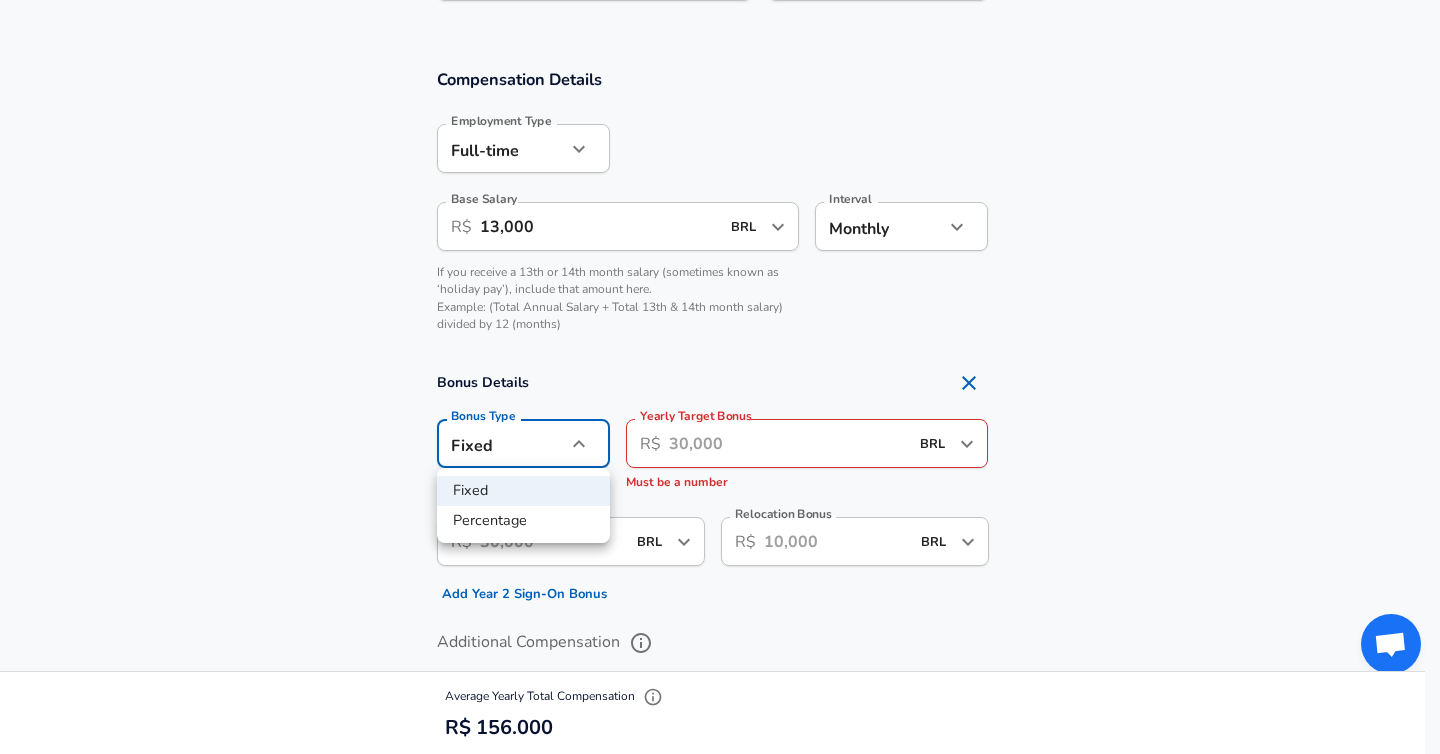 click on "Percentage" at bounding box center [523, 521] 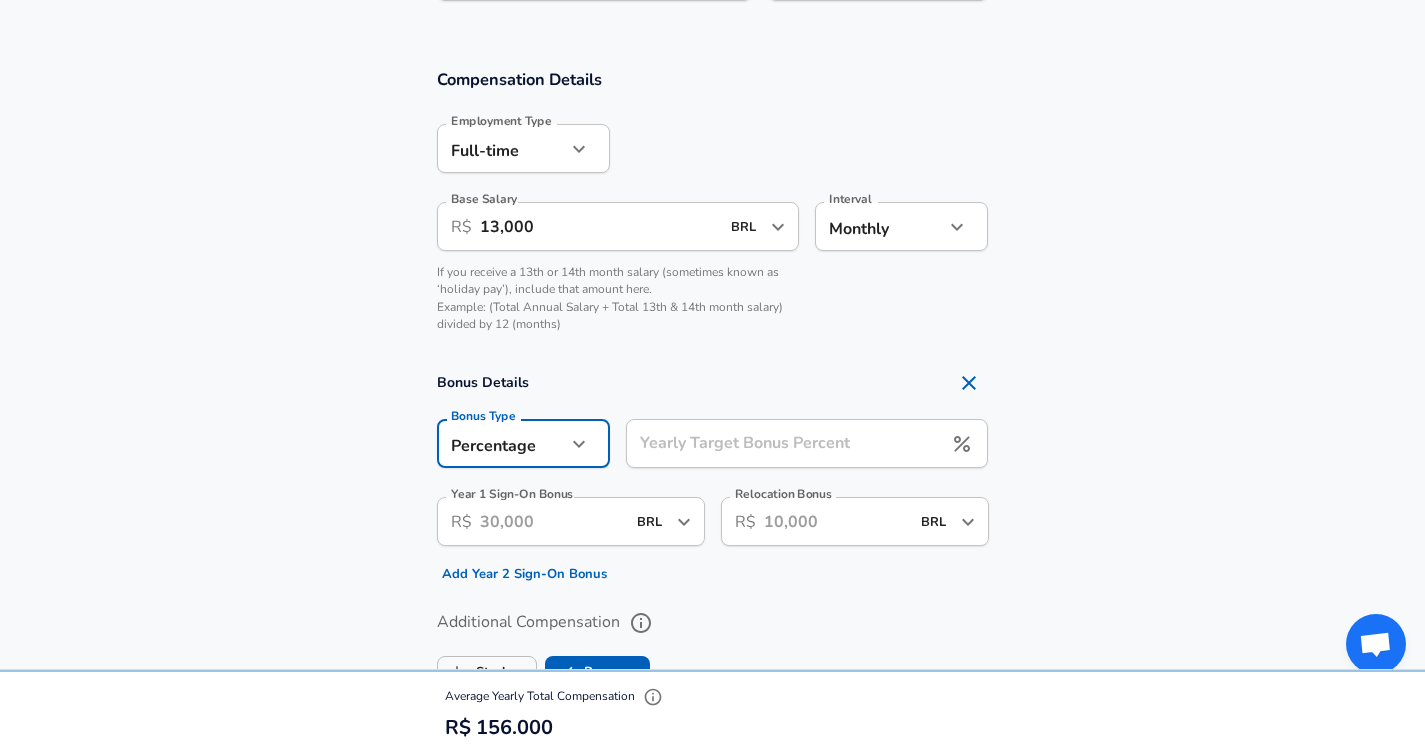 click on "Yearly Target Bonus Percent Yearly Target Bonus Percent" at bounding box center [807, 446] 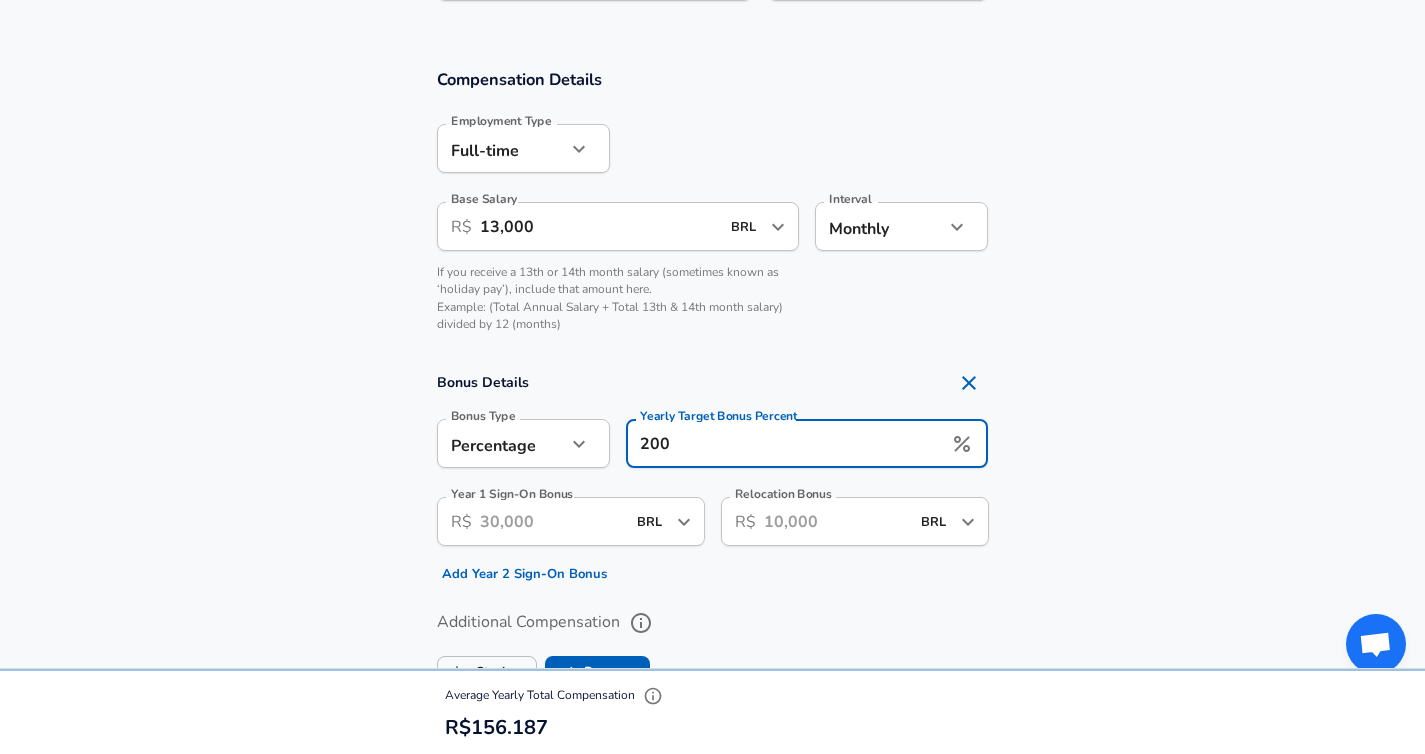 type on "200" 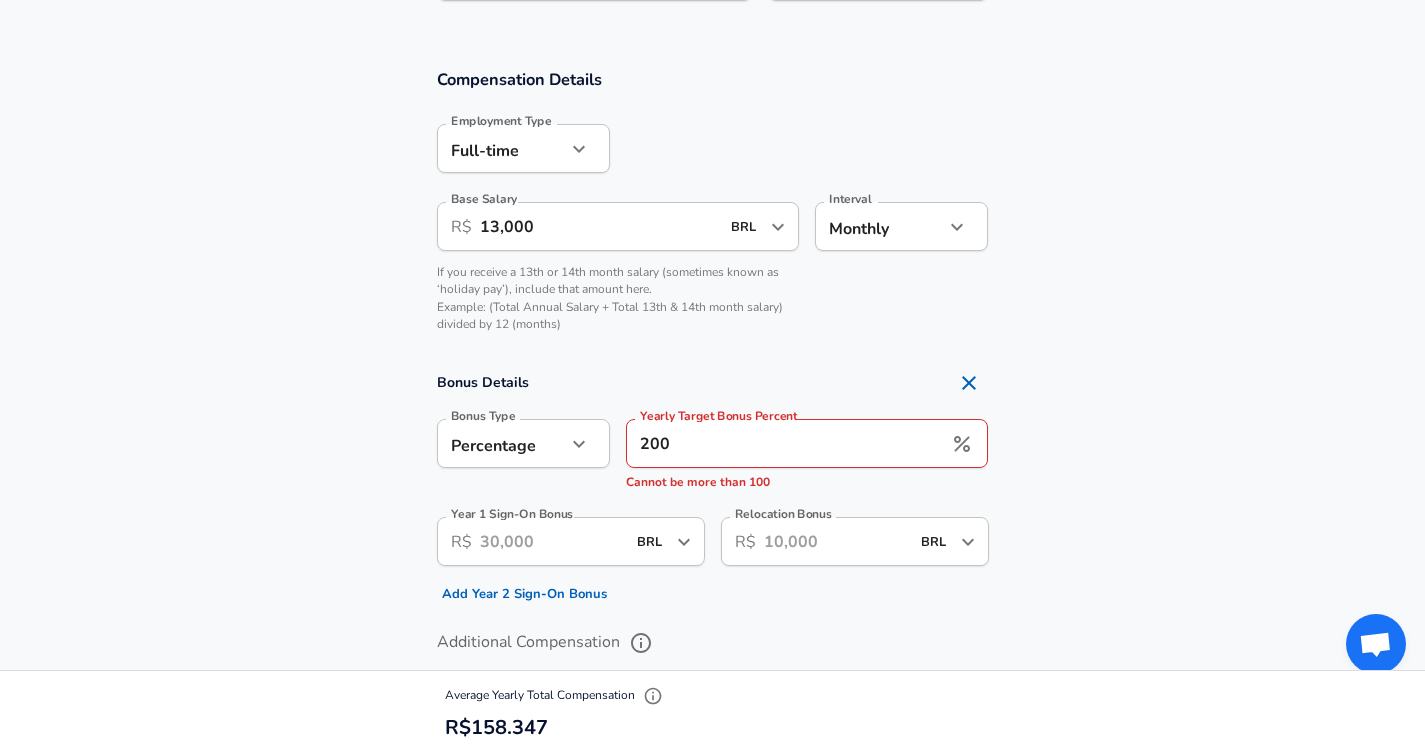 click on "Bonus Details  Bonus Type Percentage percentage Bonus Type Yearly Target Bonus Percent 200 Yearly Target Bonus Percent Cannot be more than 100 Year 1 Sign-On Bonus ​ R$ BRL ​ Year 1 Sign-On Bonus Add Year 2 Sign-On Bonus Relocation Bonus ​ R$ BRL ​ Relocation Bonus" at bounding box center (712, 486) 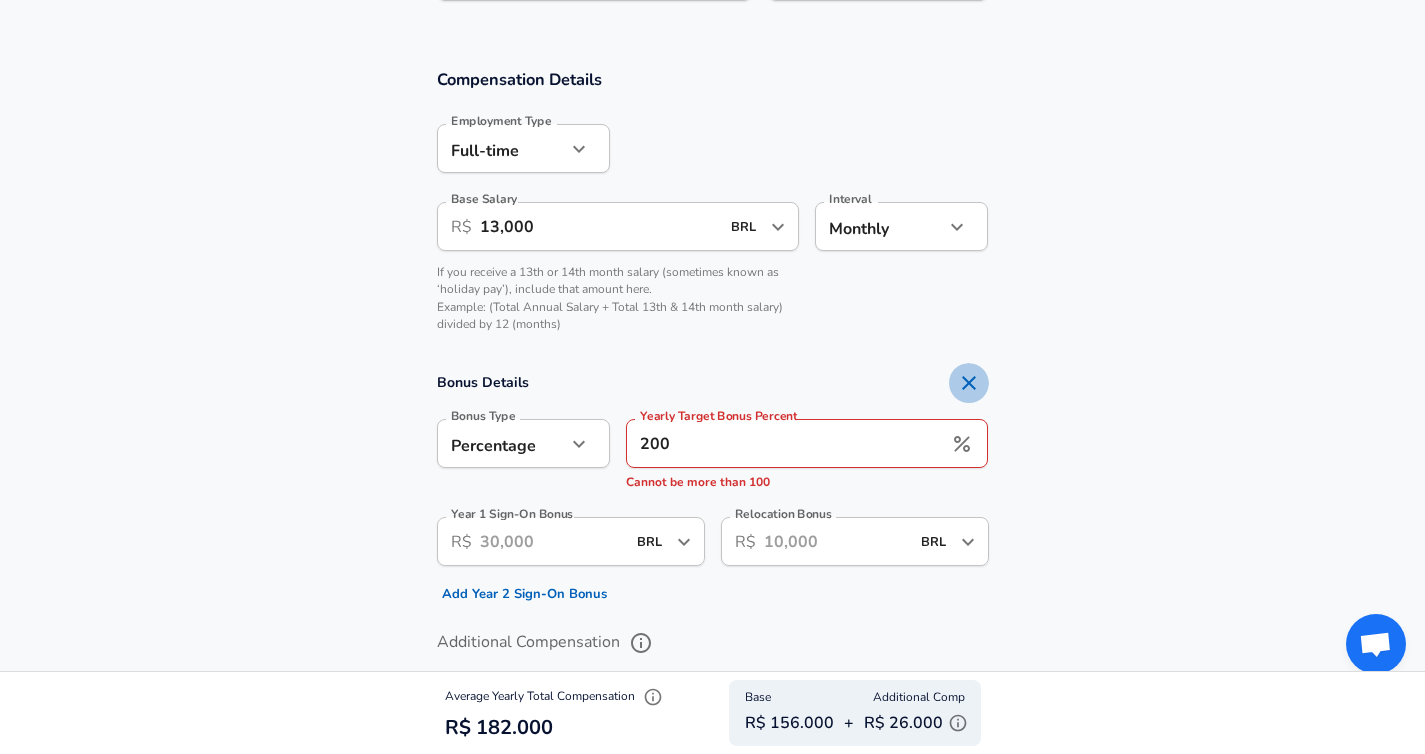 click 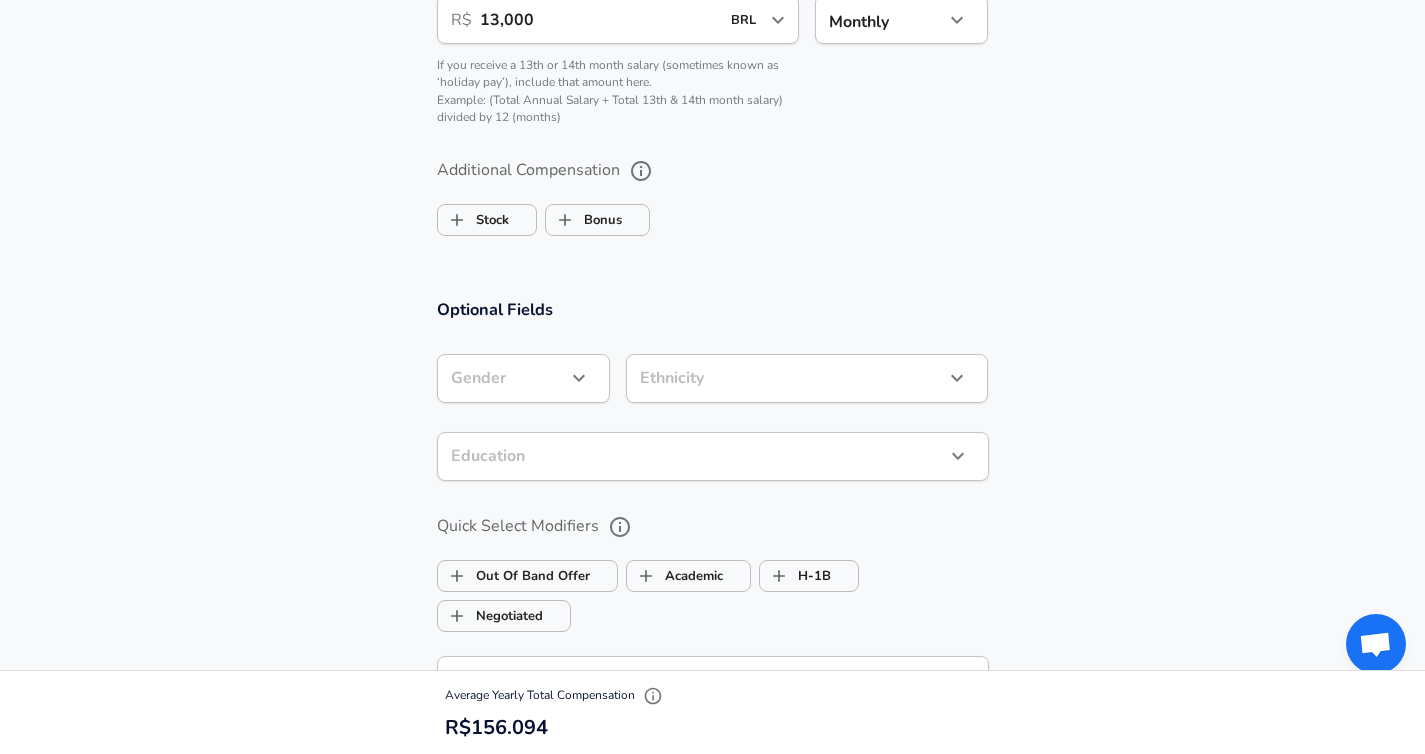 scroll, scrollTop: 1707, scrollLeft: 0, axis: vertical 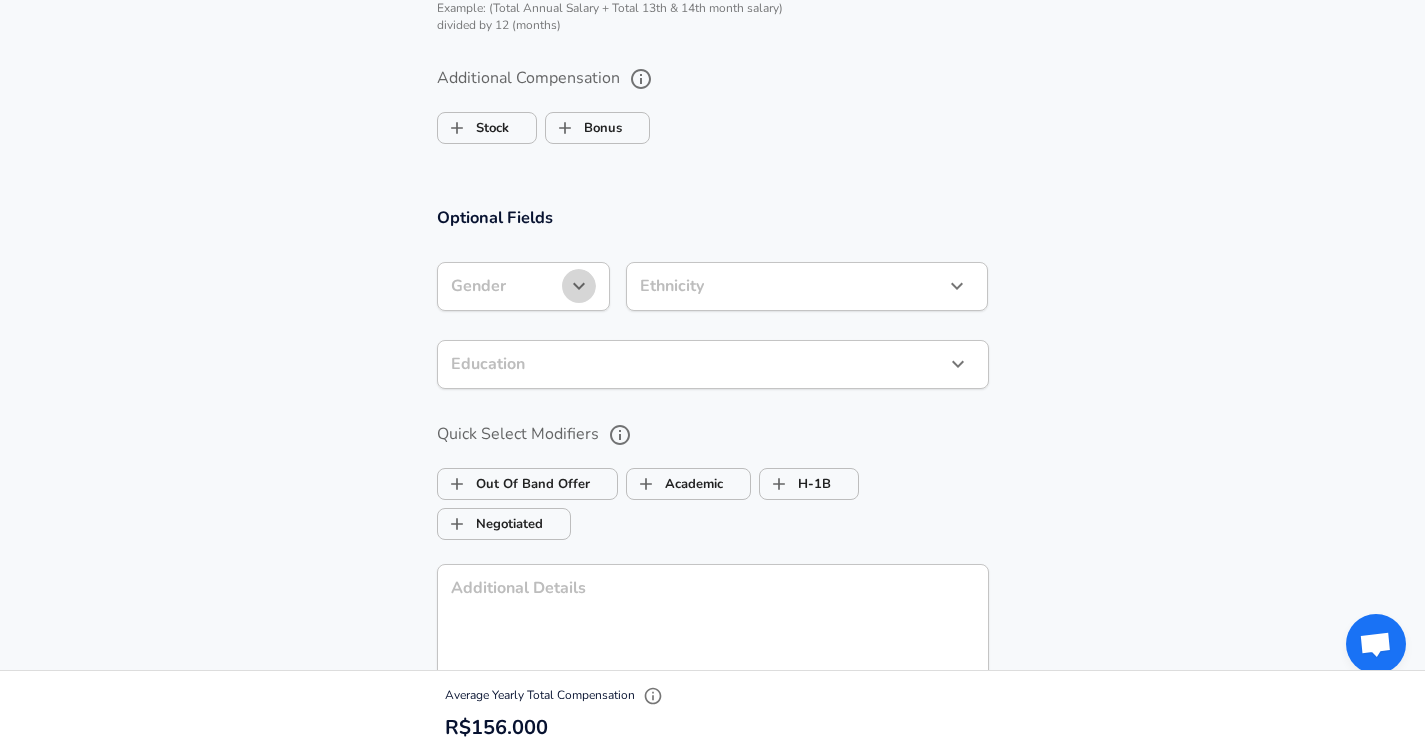 click 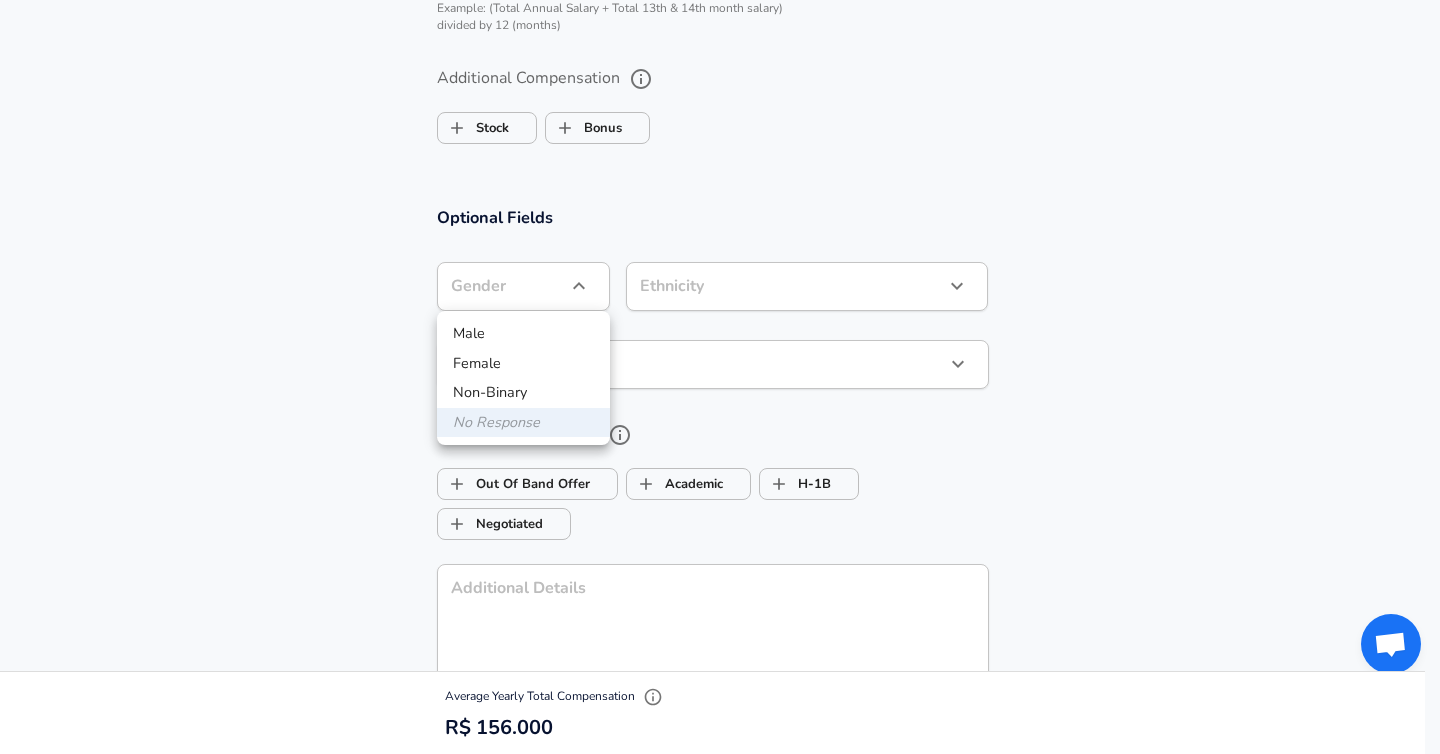 click on "Female" at bounding box center (523, 364) 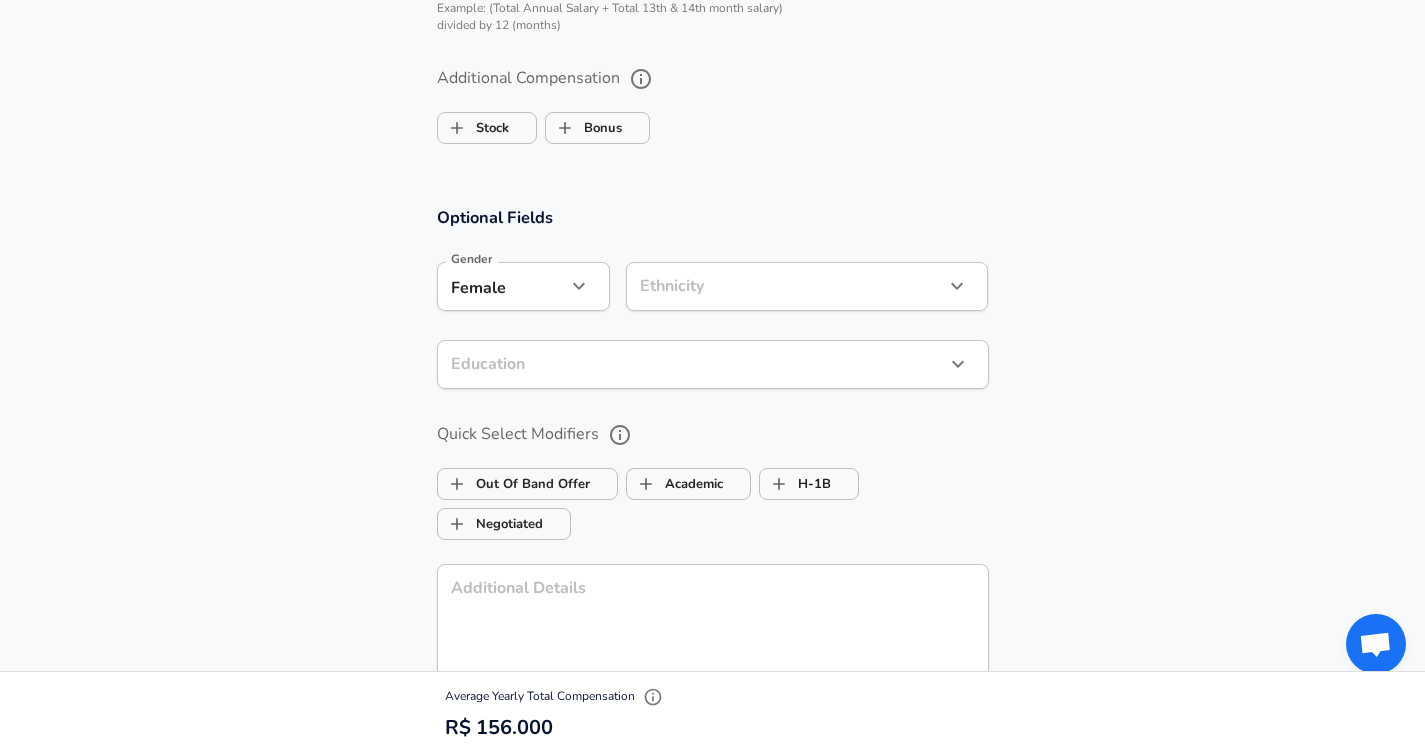 click on "Restart Add Your Salary Back Step 1 of 2 Thank You! File Successfully Submitted! Reset Enhance Privacy and Anonymity Yes Automatically hides specific fields until there are enough submissions to safely display the full details.   More Details Based on your submission and the data points that we have already collected, we will automatically hide and anonymize specific fields if there aren't enough data points to remain sufficiently anonymous. Step 2 of 2 Company & Title Information   Enter the company you received your offer from Company Teachable Company   Select the title that closest resembles your official title. This should be similar to the title that was present on your offer letter. Title Software Engineer Title Job Family Software Engineer Job Family   Select a Specialization that best fits your role. If you can't find one, select 'Other' to enter a custom specialization Select Specialization Distributed Systems (Back-End) Distributed Systems (Back-End) Select Specialization   Level L4 Level New Offer" at bounding box center (712, -1330) 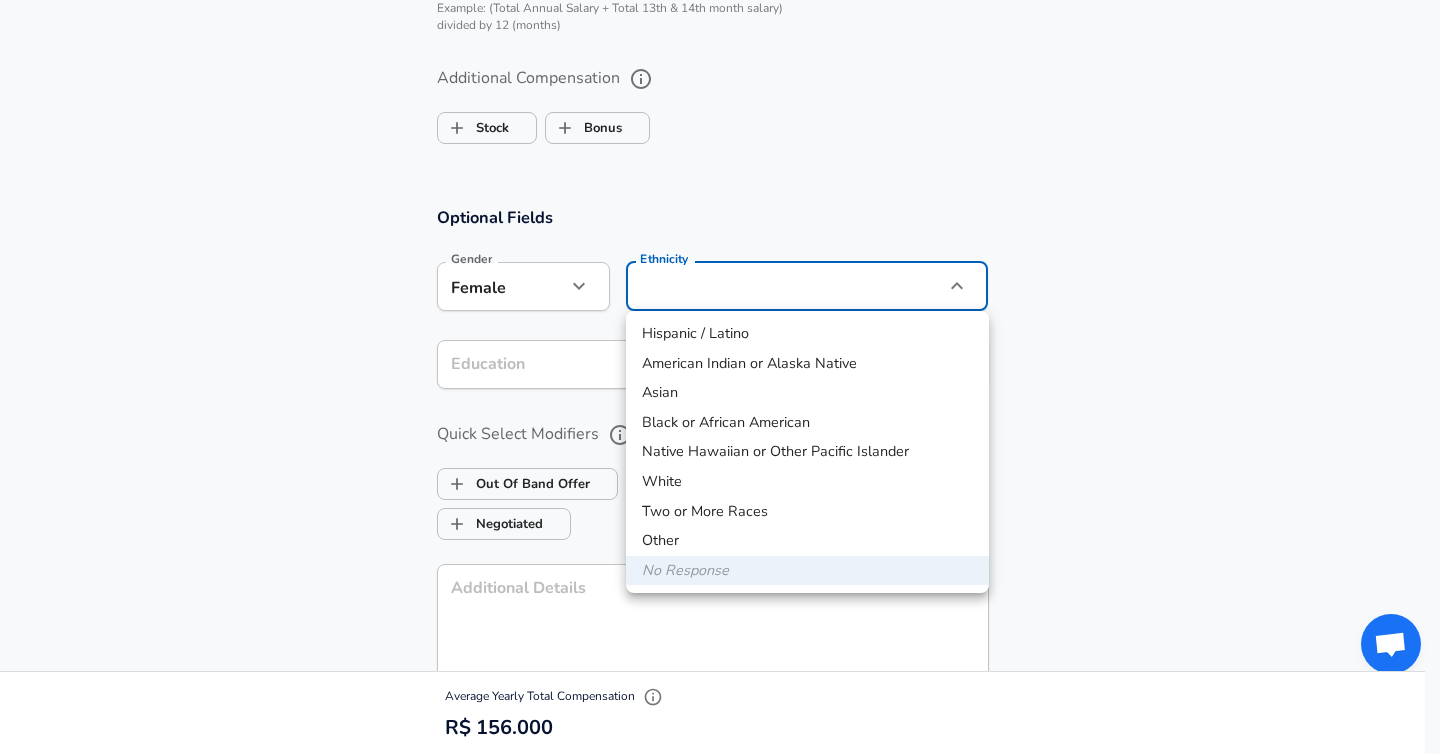 click on "Hispanic / Latino" at bounding box center (807, 334) 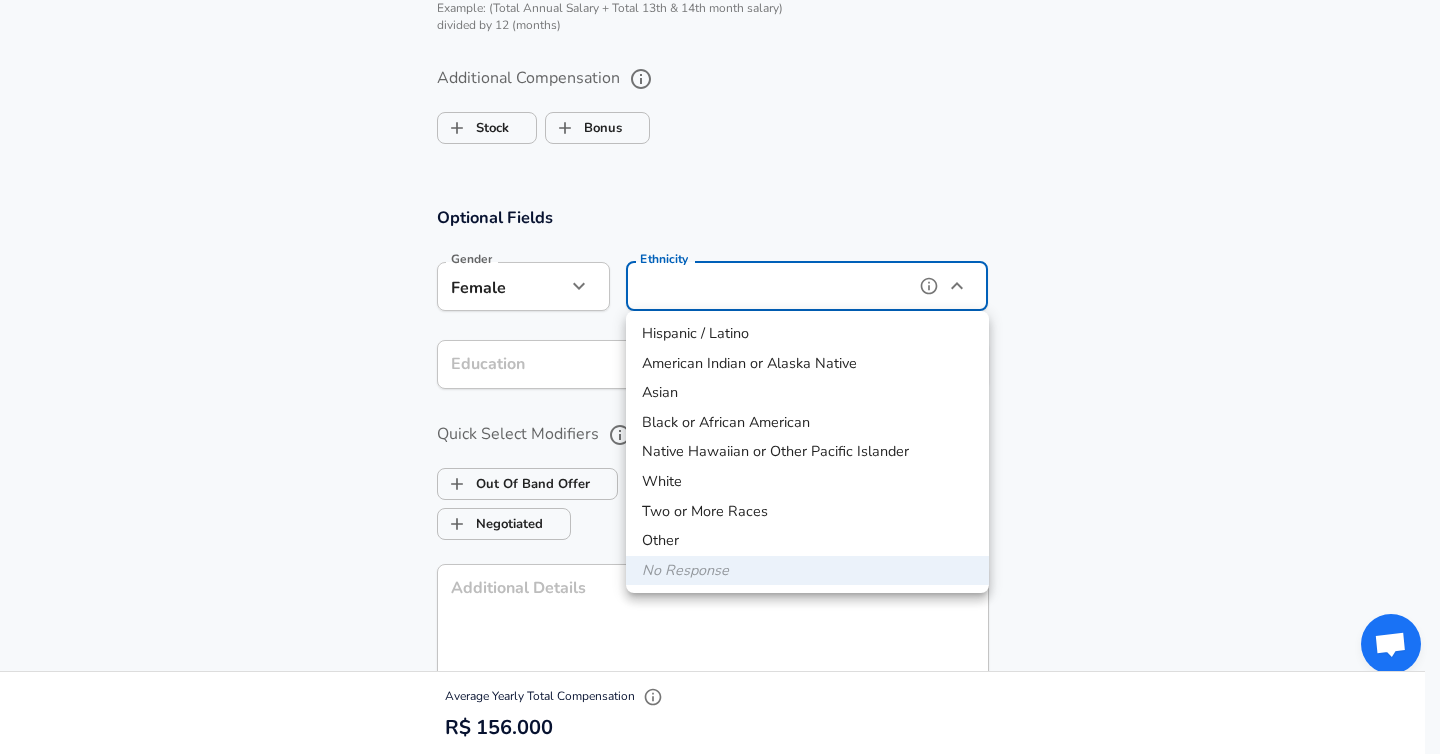type on "Hispanic / Latino" 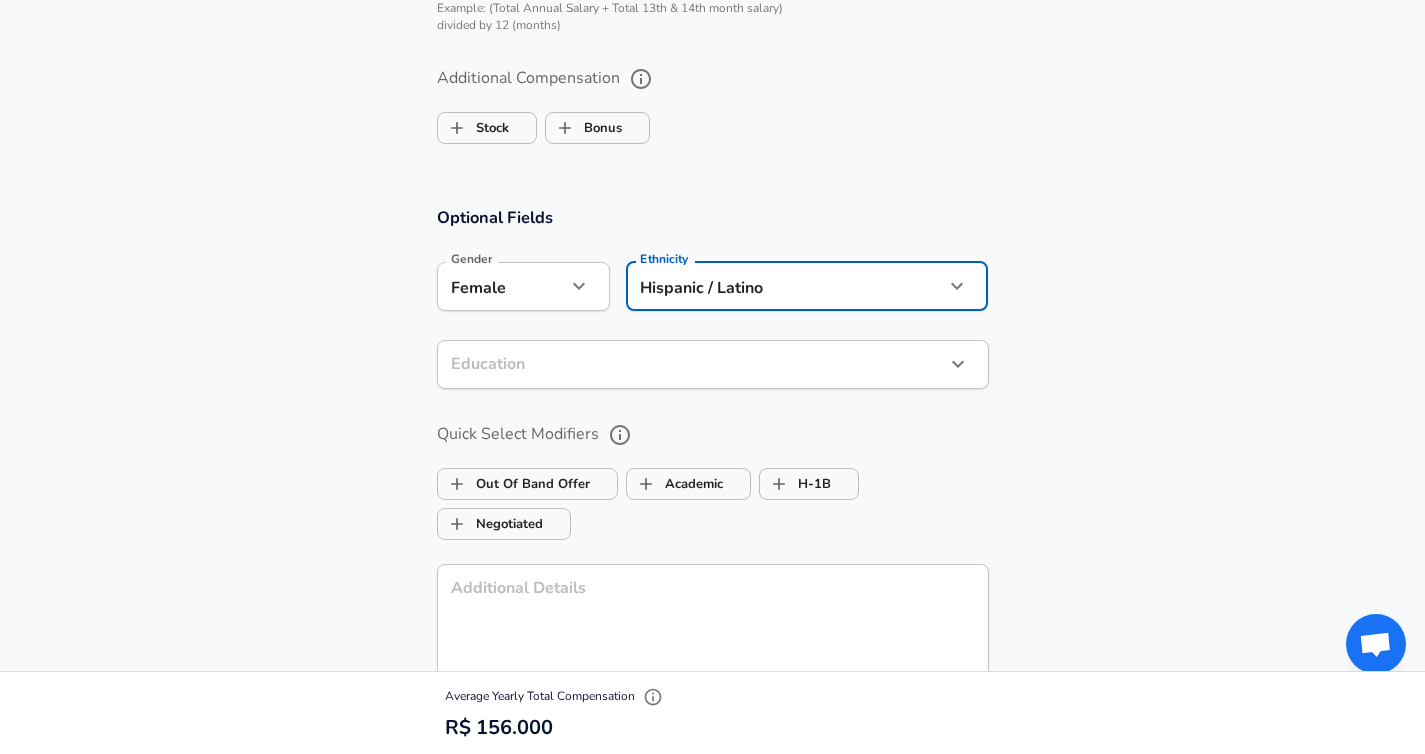click on "Optional Fields Gender Female female Gender Ethnicity Hispanic / Latino Hispanic / Latino Ethnicity Education ​ Education Quick Select Modifiers   Out Of Band Offer Academic H-1B Negotiated Additional Details x Additional Details 0 /500 characters Email Address Email Address   Providing an email allows for editing or removal of your submission. We may also reach out if we have any questions. Your email will not be published." at bounding box center [712, 532] 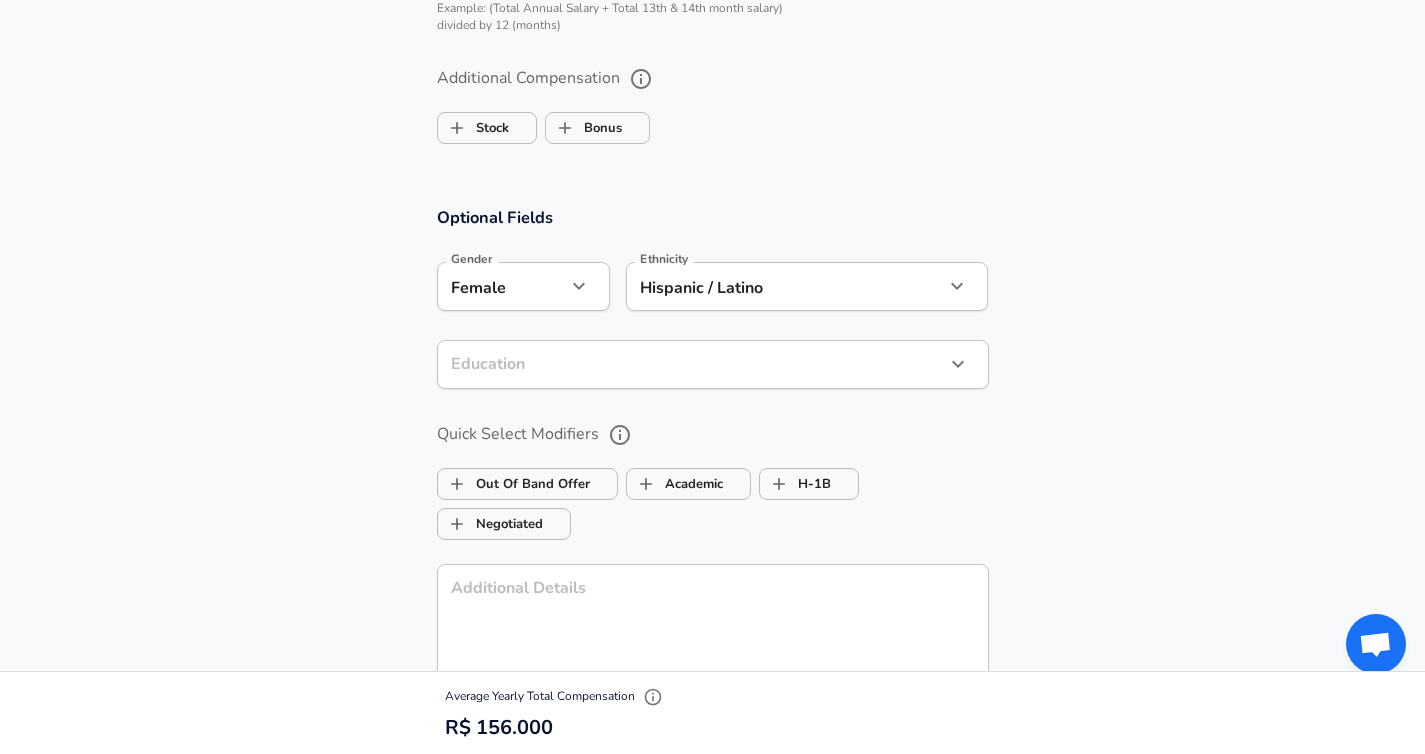 click on "Restart Add Your Salary Back Step 1 of 2 Thank You! File Successfully Submitted! Reset Enhance Privacy and Anonymity Yes Automatically hides specific fields until there are enough submissions to safely display the full details.   More Details Based on your submission and the data points that we have already collected, we will automatically hide and anonymize specific fields if there aren't enough data points to remain sufficiently anonymous. Step 2 of 2 Company & Title Information   Enter the company you received your offer from Company Teachable Company   Select the title that closest resembles your official title. This should be similar to the title that was present on your offer letter. Title Software Engineer Title Job Family Software Engineer Job Family   Select a Specialization that best fits your role. If you can't find one, select 'Other' to enter a custom specialization Select Specialization Distributed Systems (Back-End) Distributed Systems (Back-End) Select Specialization   Level L4 Level New Offer" at bounding box center [712, -1330] 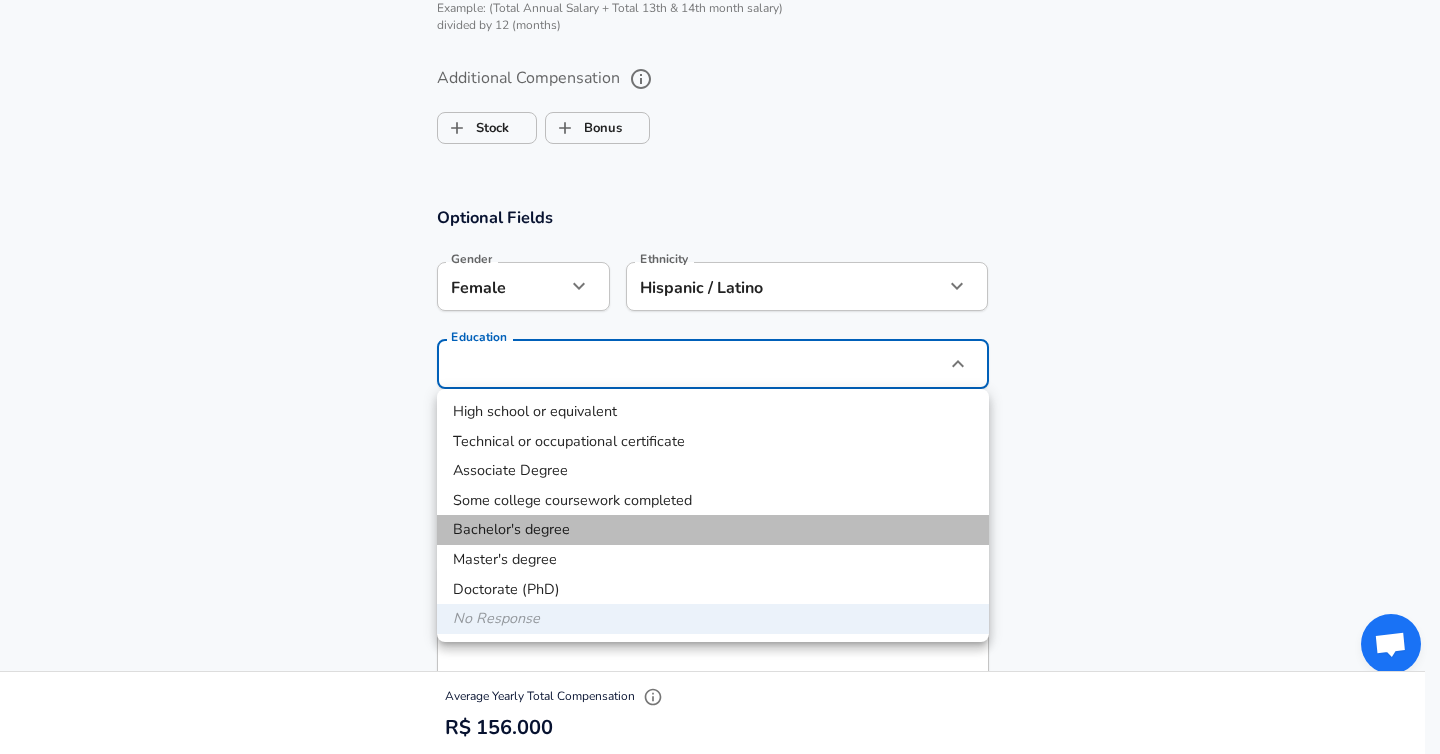 click on "Bachelor's degree" at bounding box center [713, 530] 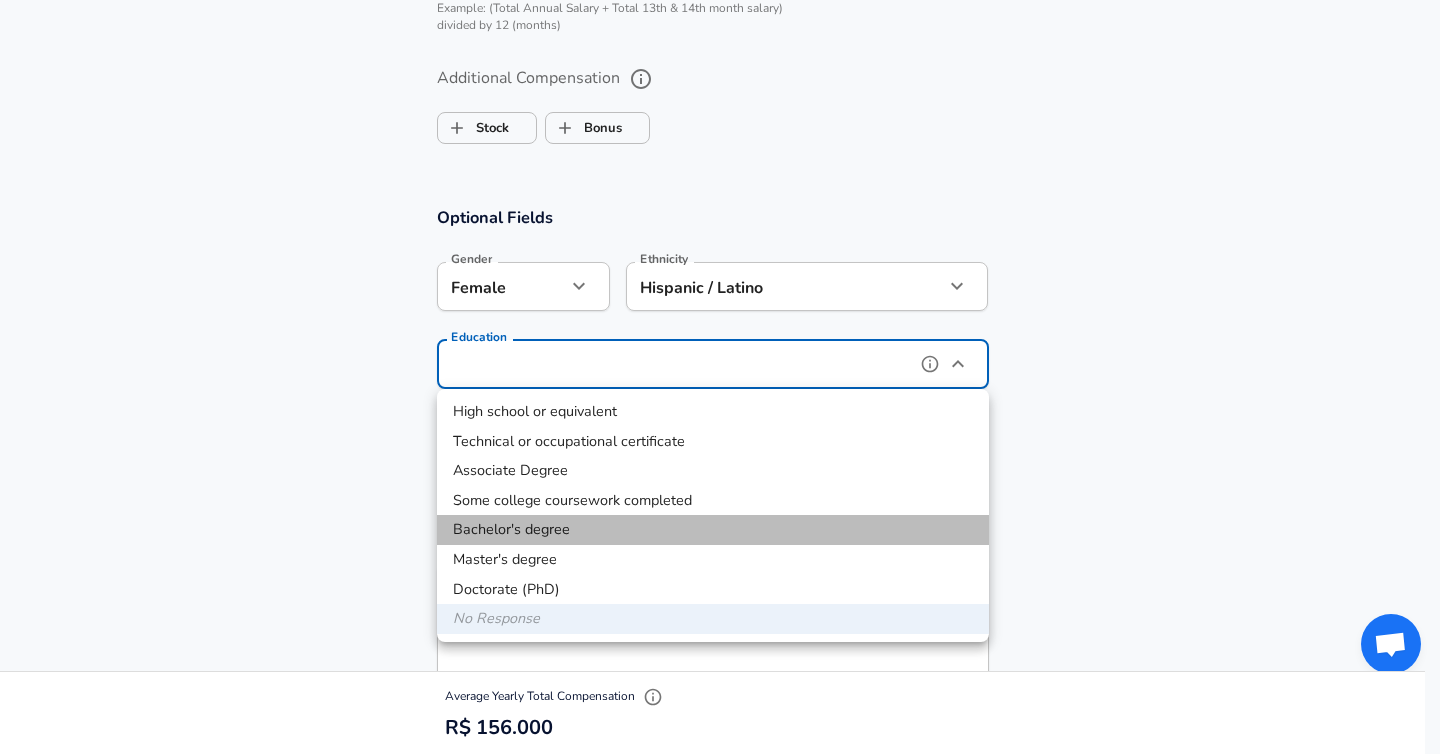 type on "Bachelors degree" 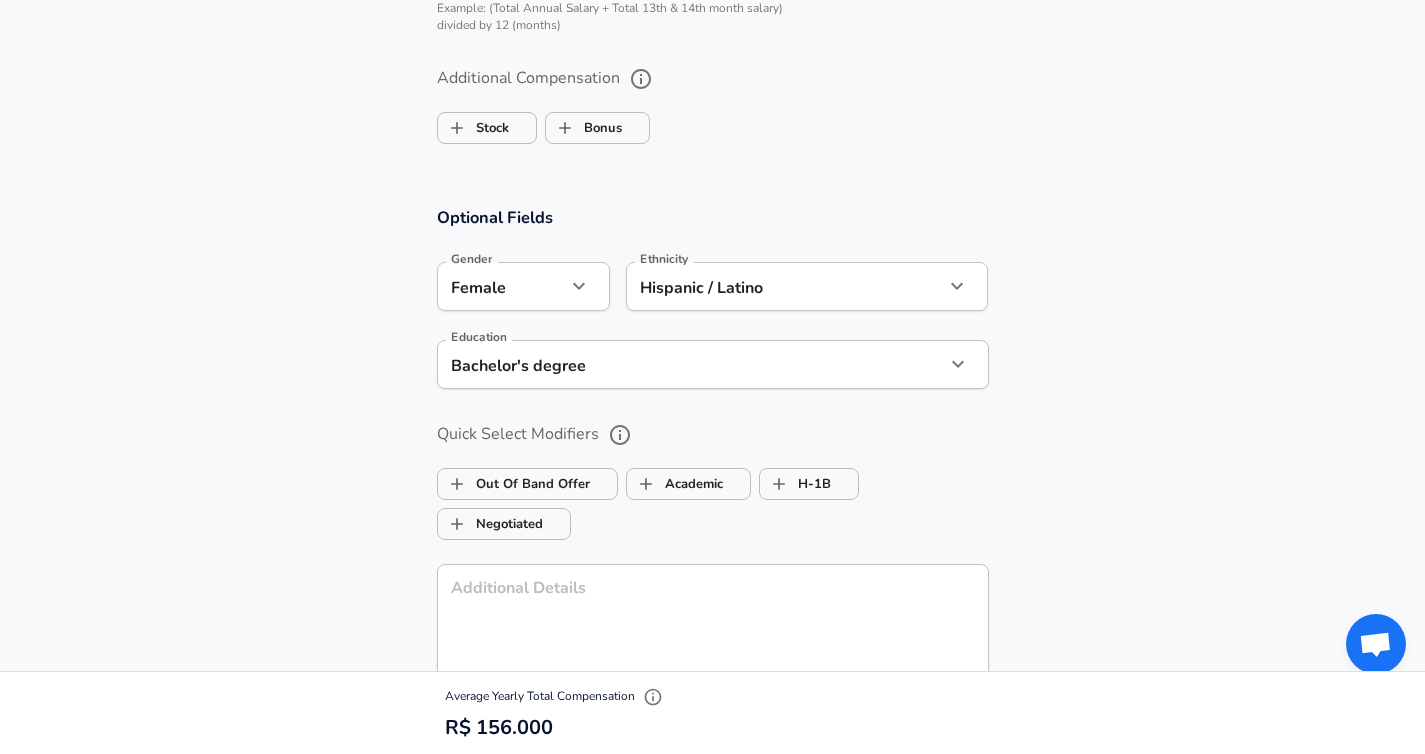 click on "Optional Fields Gender Female female Gender Ethnicity Hispanic / Latino Hispanic / Latino Ethnicity Education Bachelor's degree Bachelors degree Education Quick Select Modifiers   Out Of Band Offer Academic H-1B Negotiated Additional Details x Additional Details 0 /500 characters Email Address Email Address   Providing an email allows for editing or removal of your submission. We may also reach out if we have any questions. Your email will not be published." at bounding box center [712, 532] 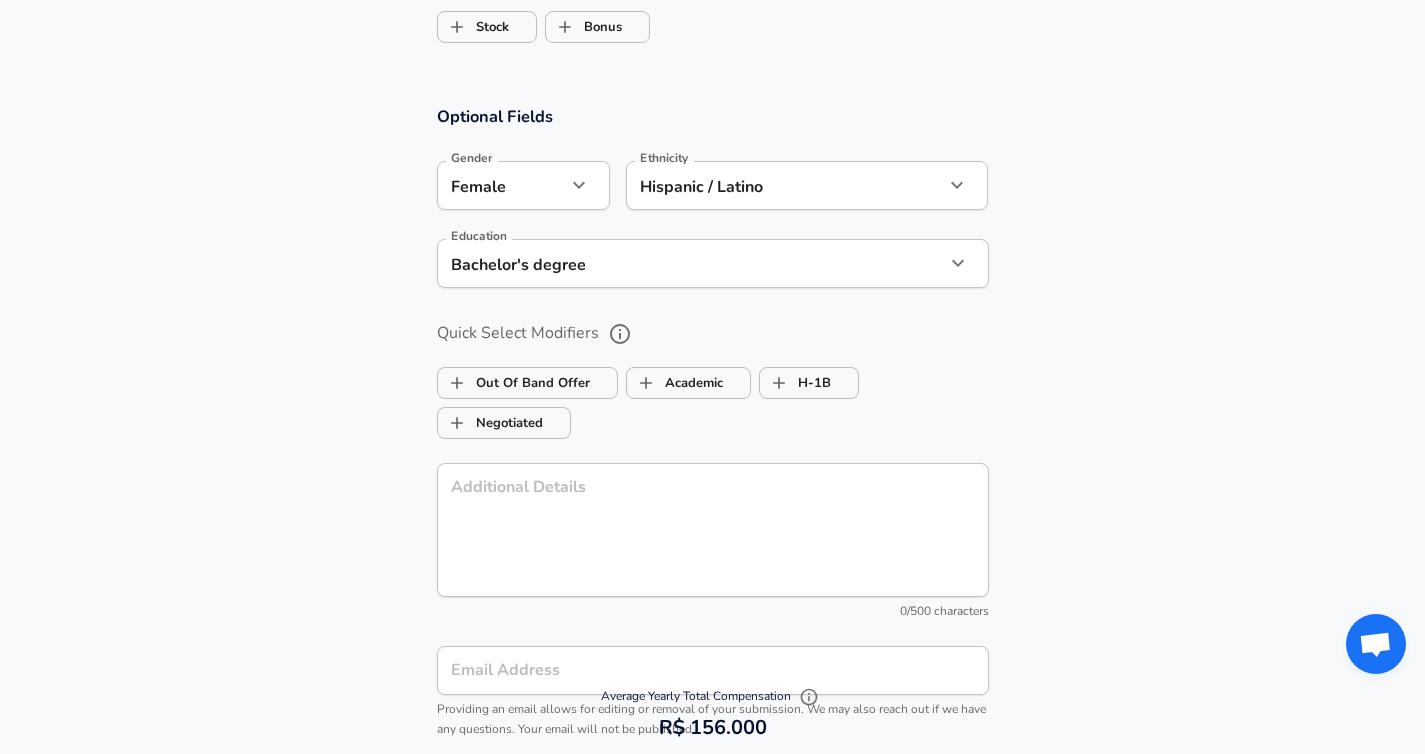 scroll, scrollTop: 2129, scrollLeft: 0, axis: vertical 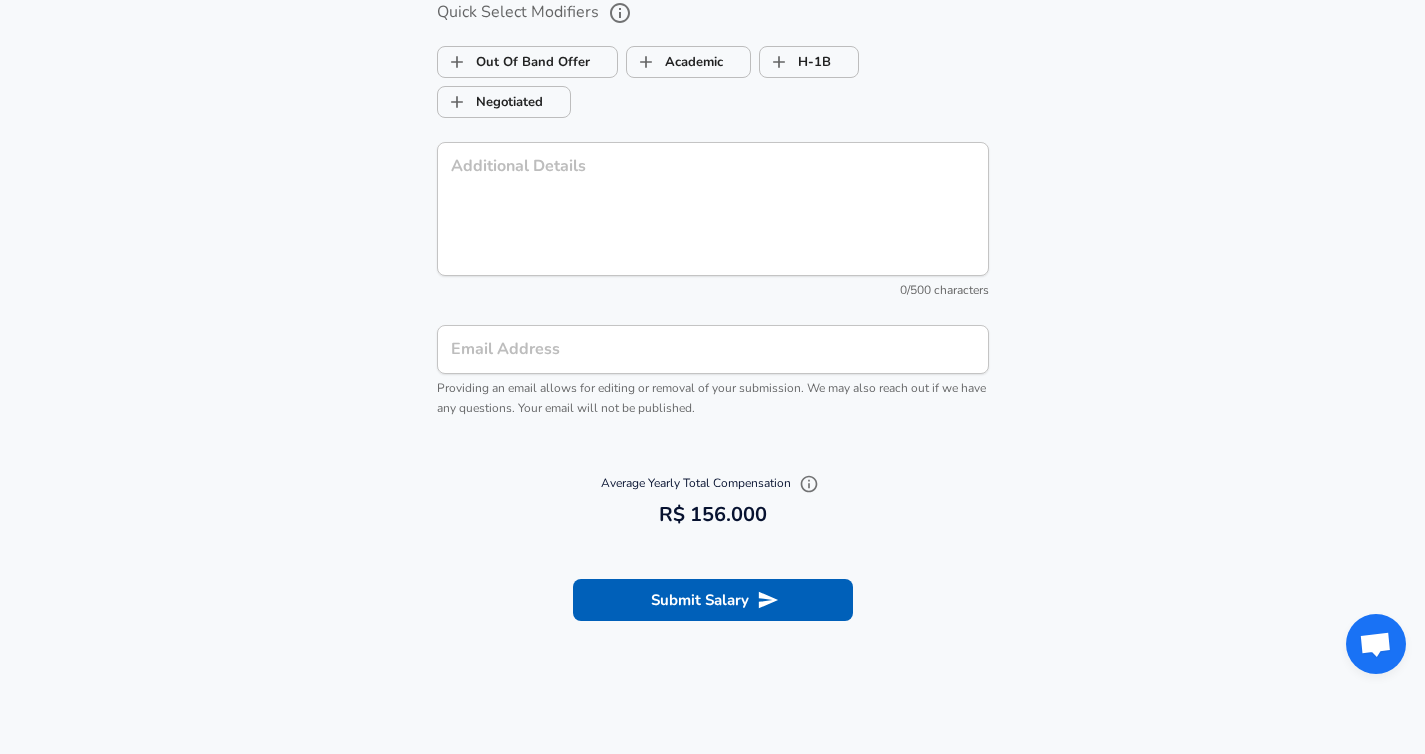 click on "Email Address" at bounding box center [713, 349] 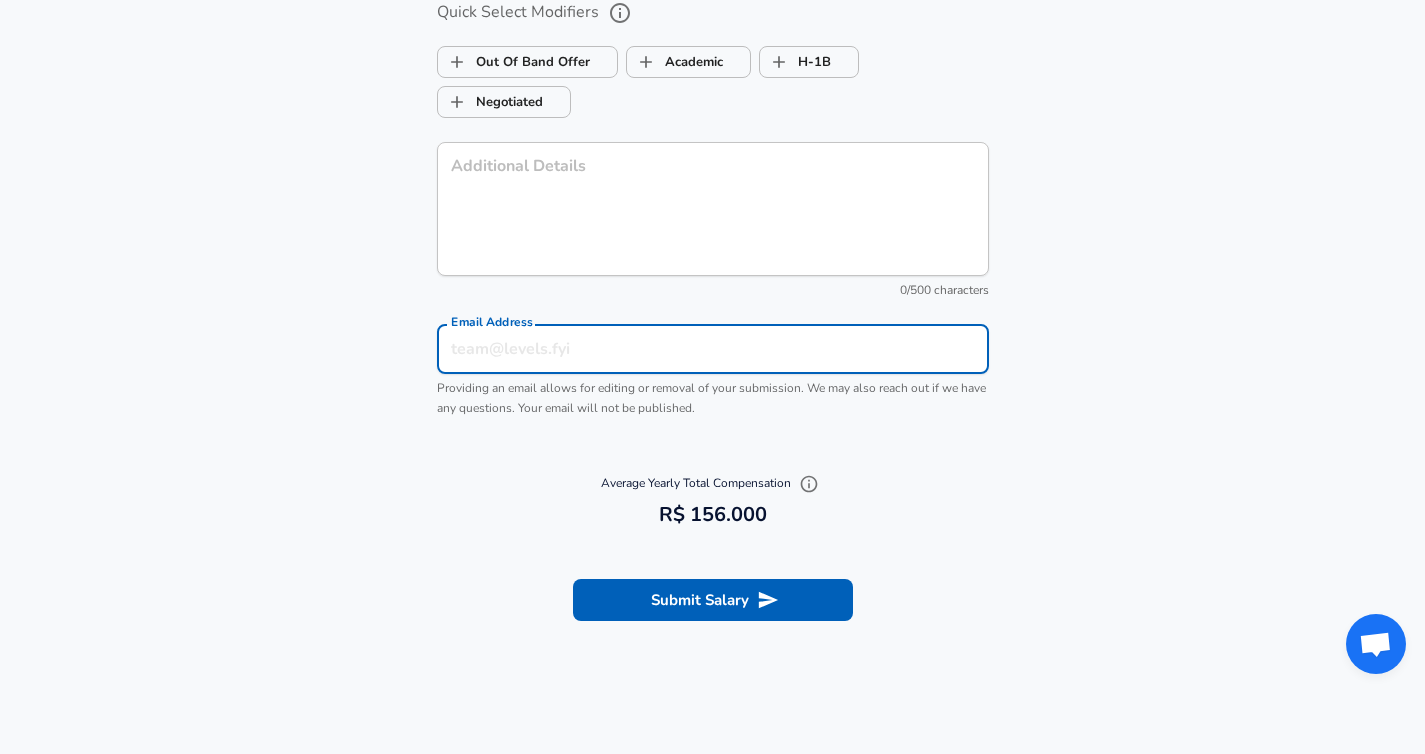 type on "juliajubileu@example.com" 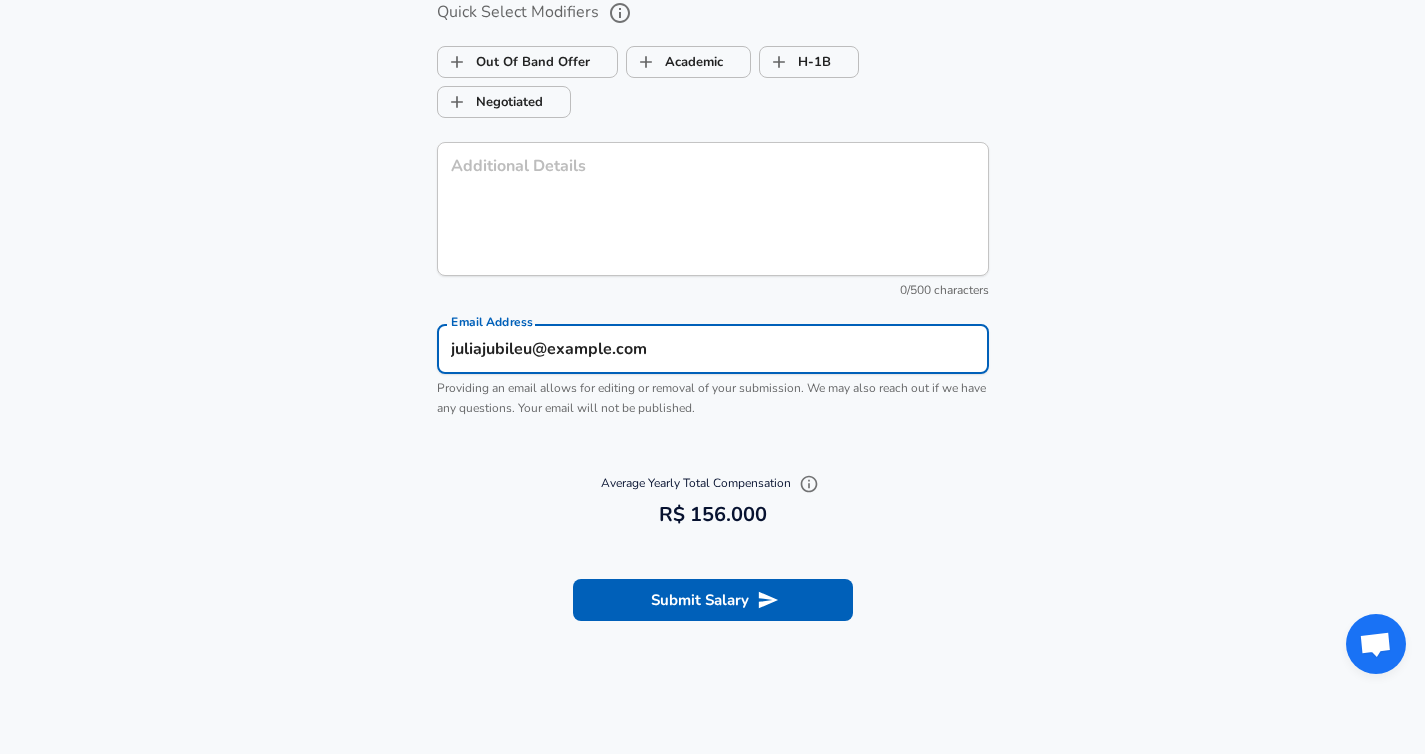 type on "Hispanic / Latino" 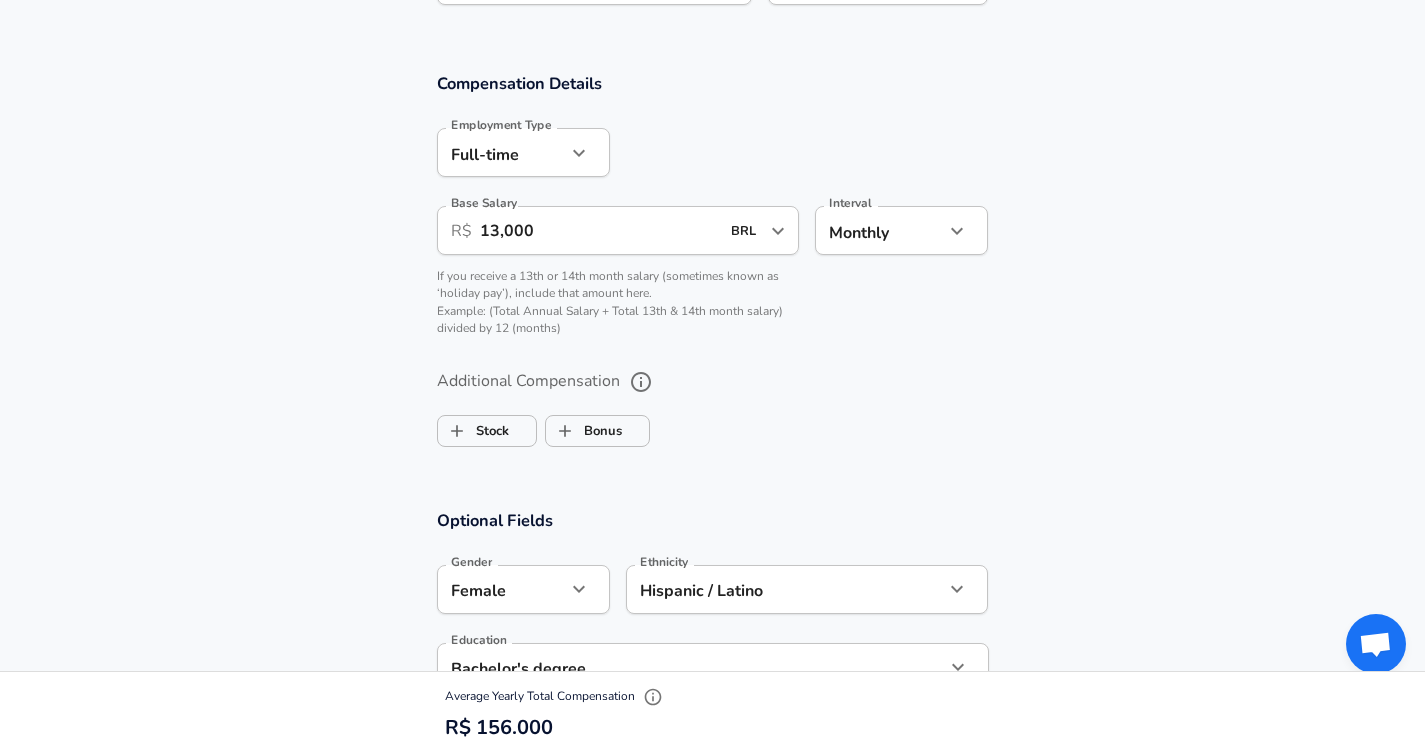 scroll, scrollTop: 1391, scrollLeft: 0, axis: vertical 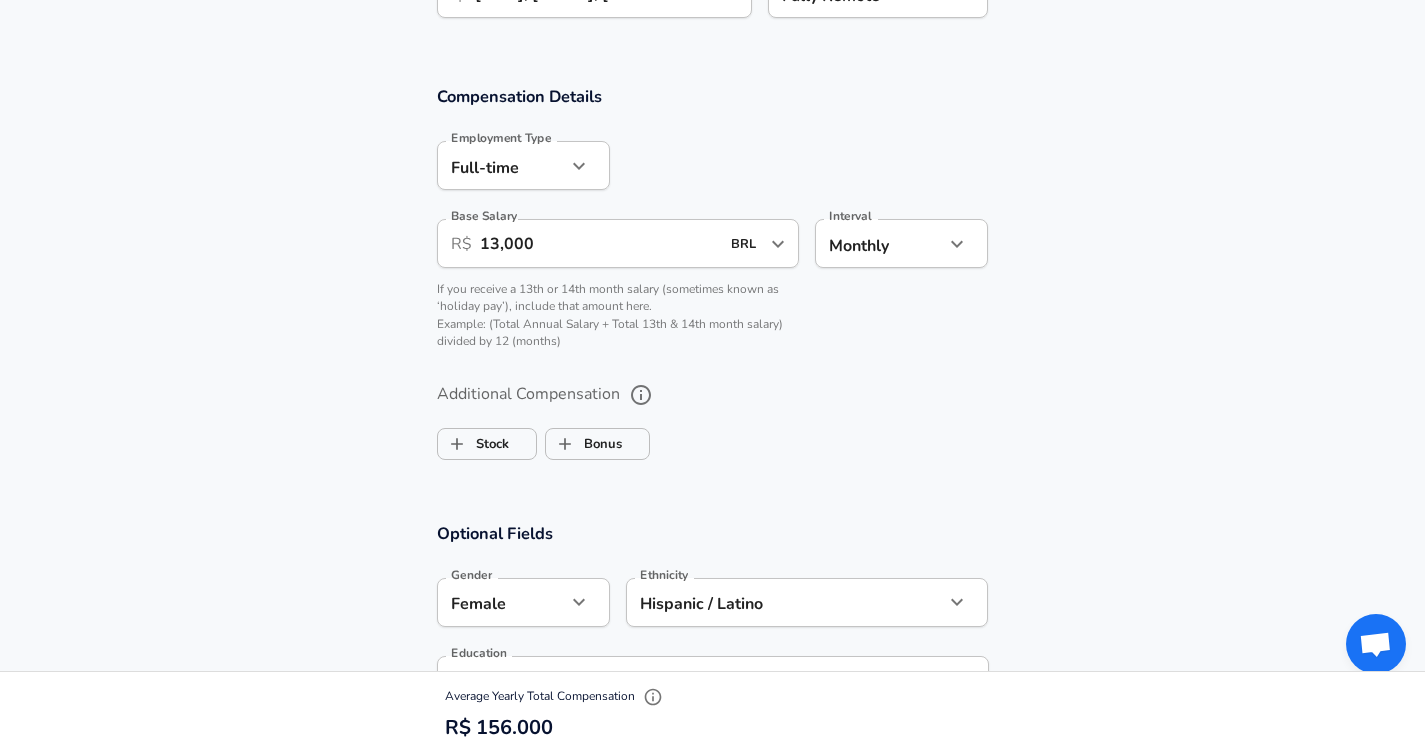click 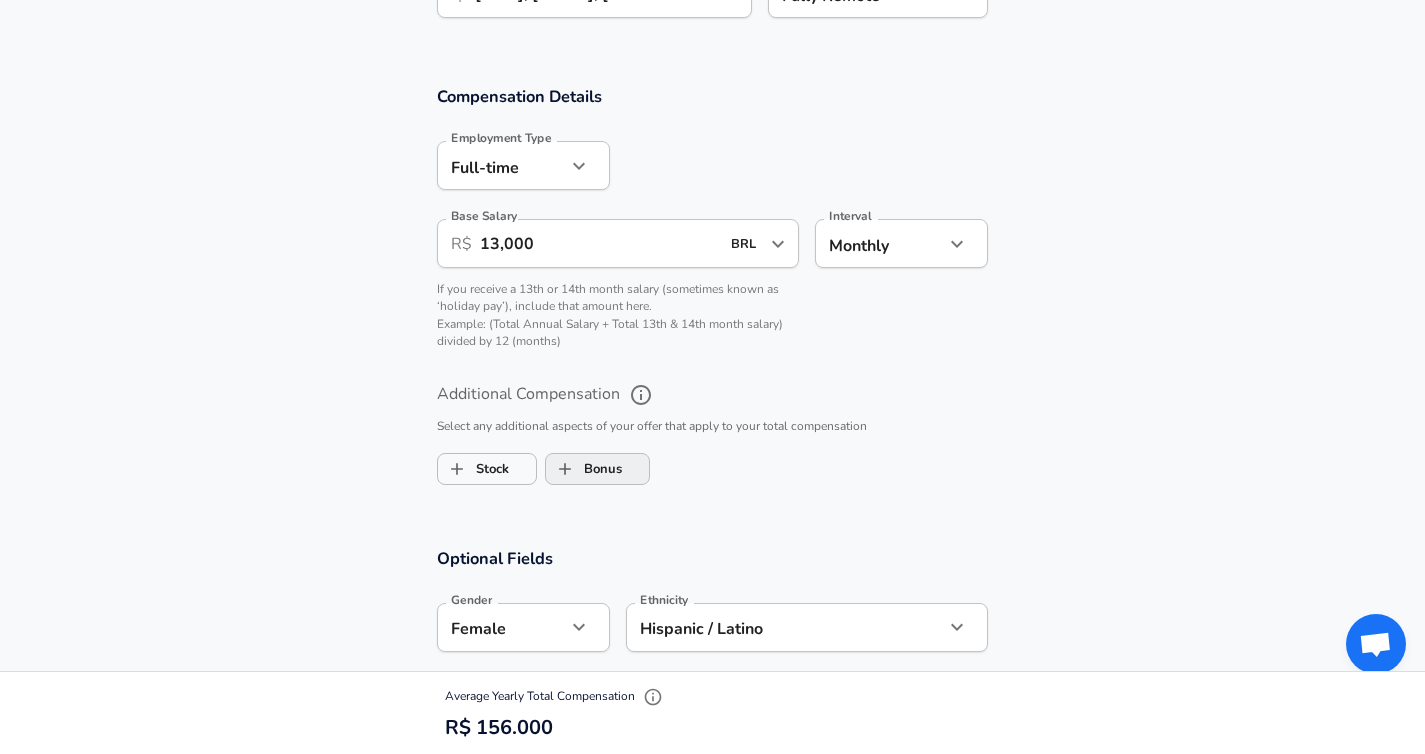 click on "Bonus" at bounding box center (584, 469) 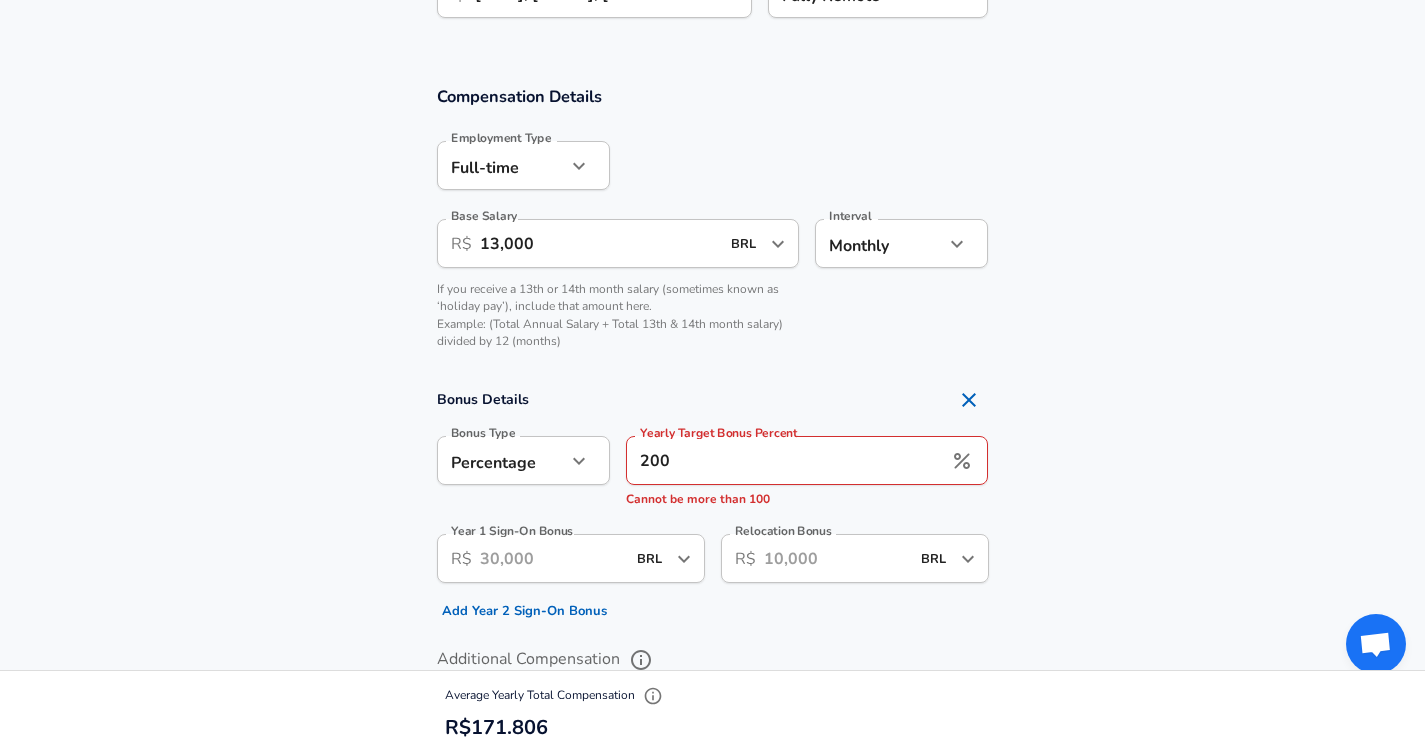 click at bounding box center (579, 461) 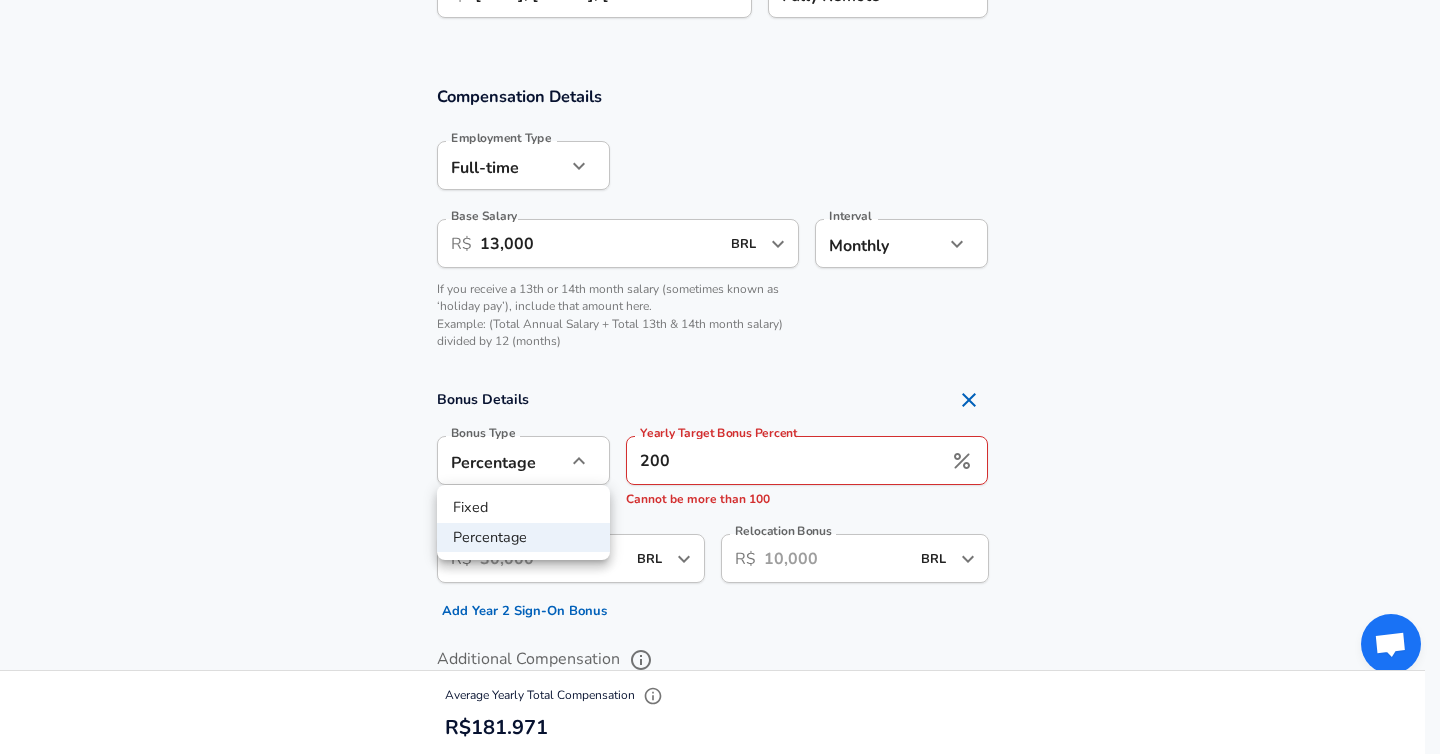 click on "Fixed" at bounding box center (523, 508) 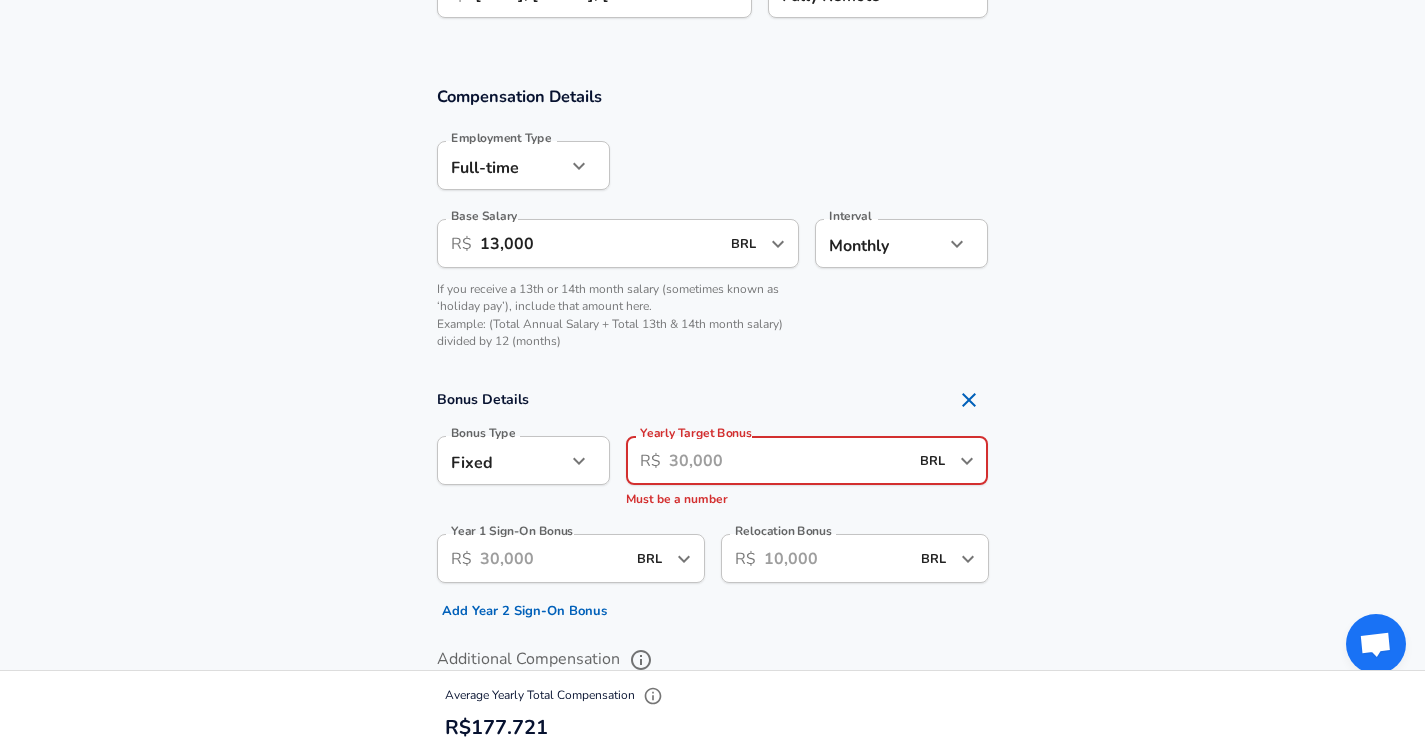 click on "Yearly Target Bonus" at bounding box center (789, 460) 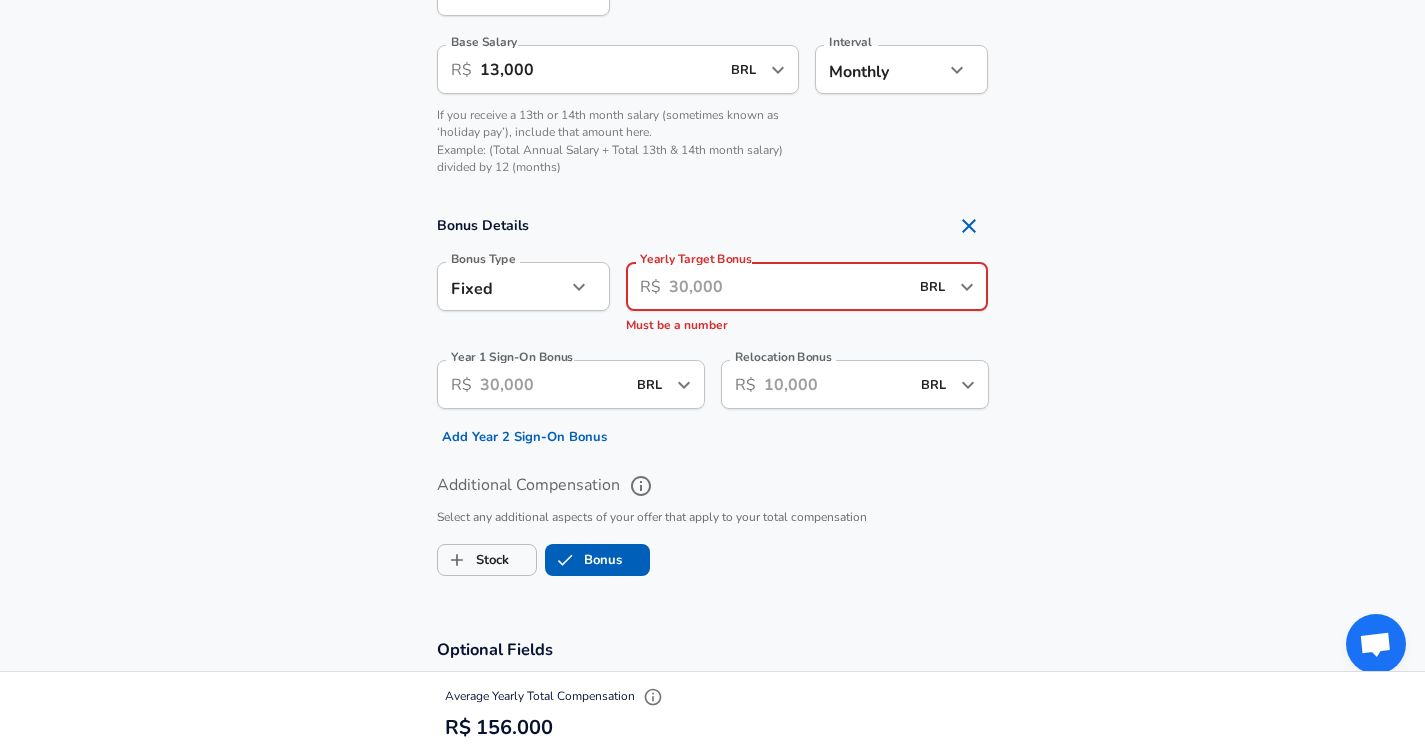 scroll, scrollTop: 1552, scrollLeft: 0, axis: vertical 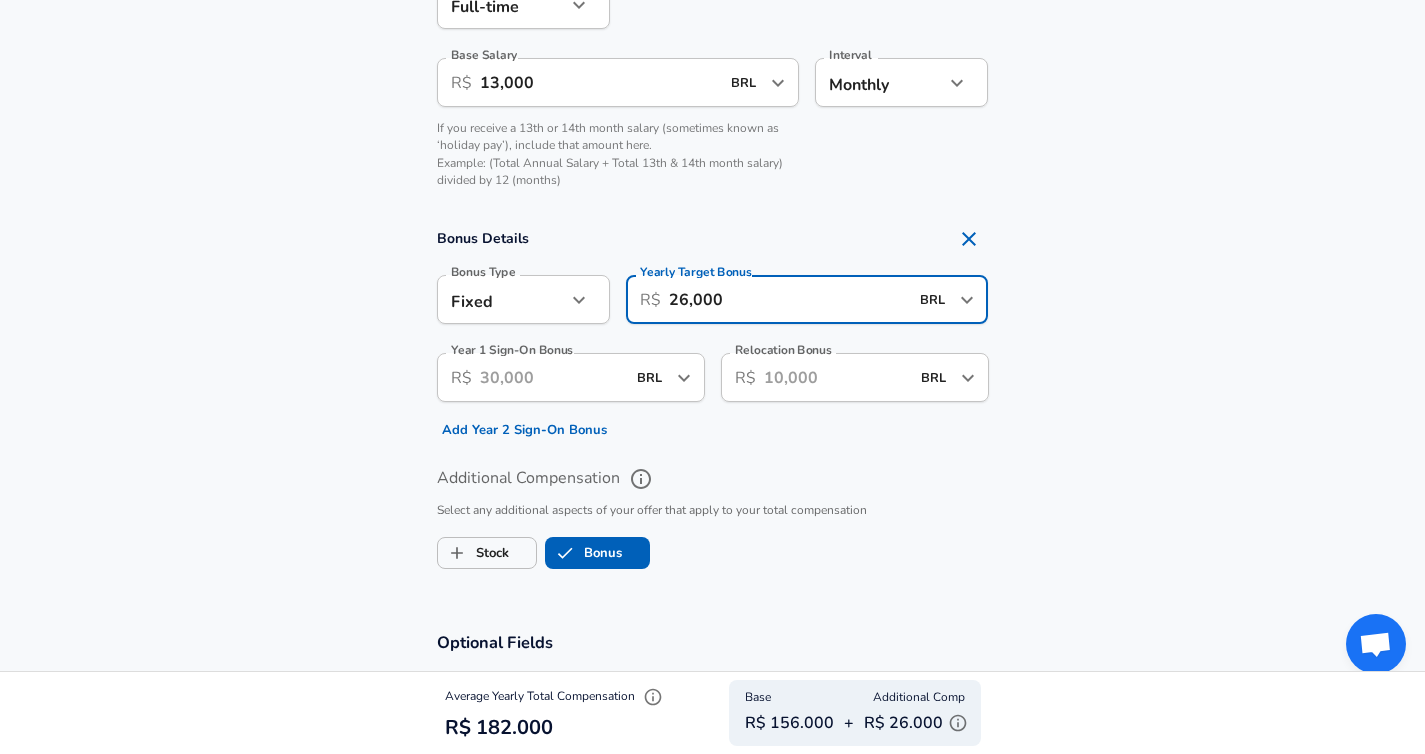 type on "26,000" 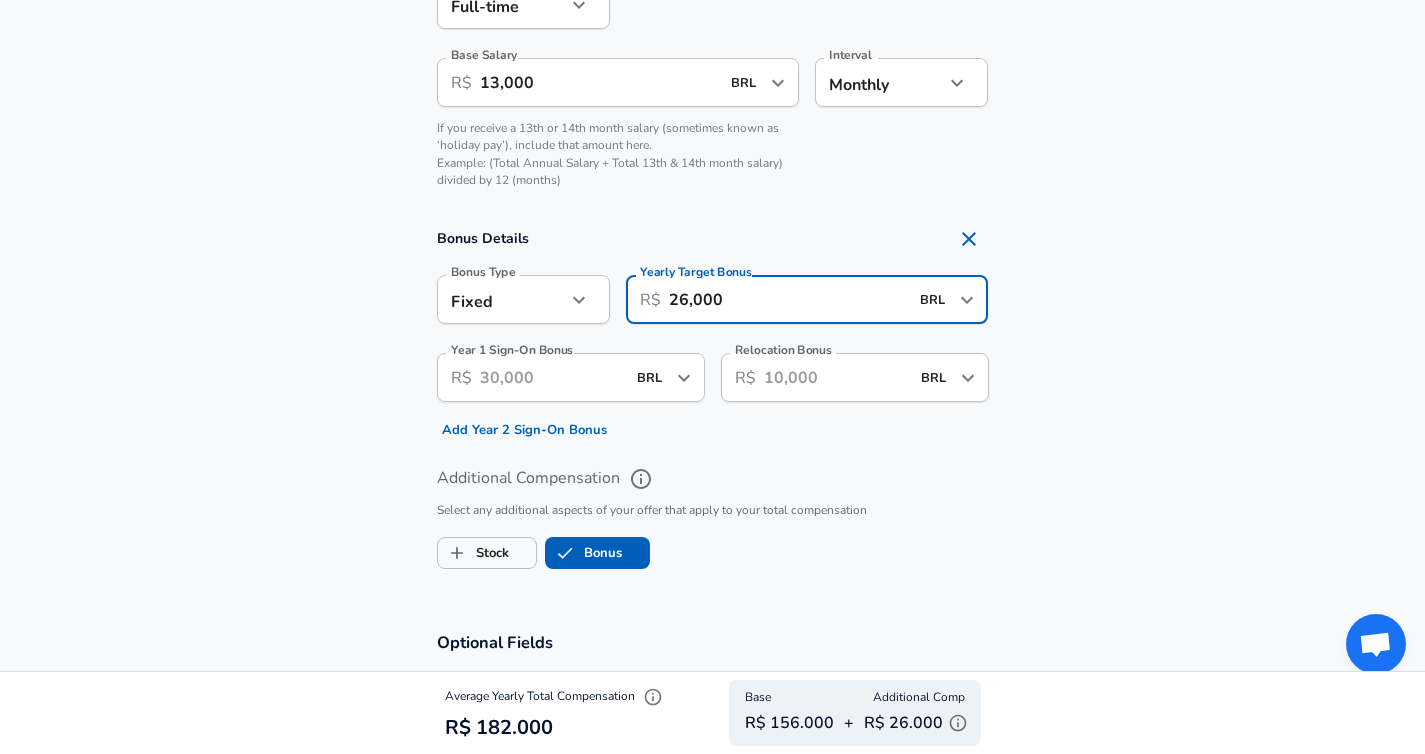 click on "Additional Compensation   Select any additional aspects of your offer that apply to your total compensation Stock Bonus" at bounding box center [712, 511] 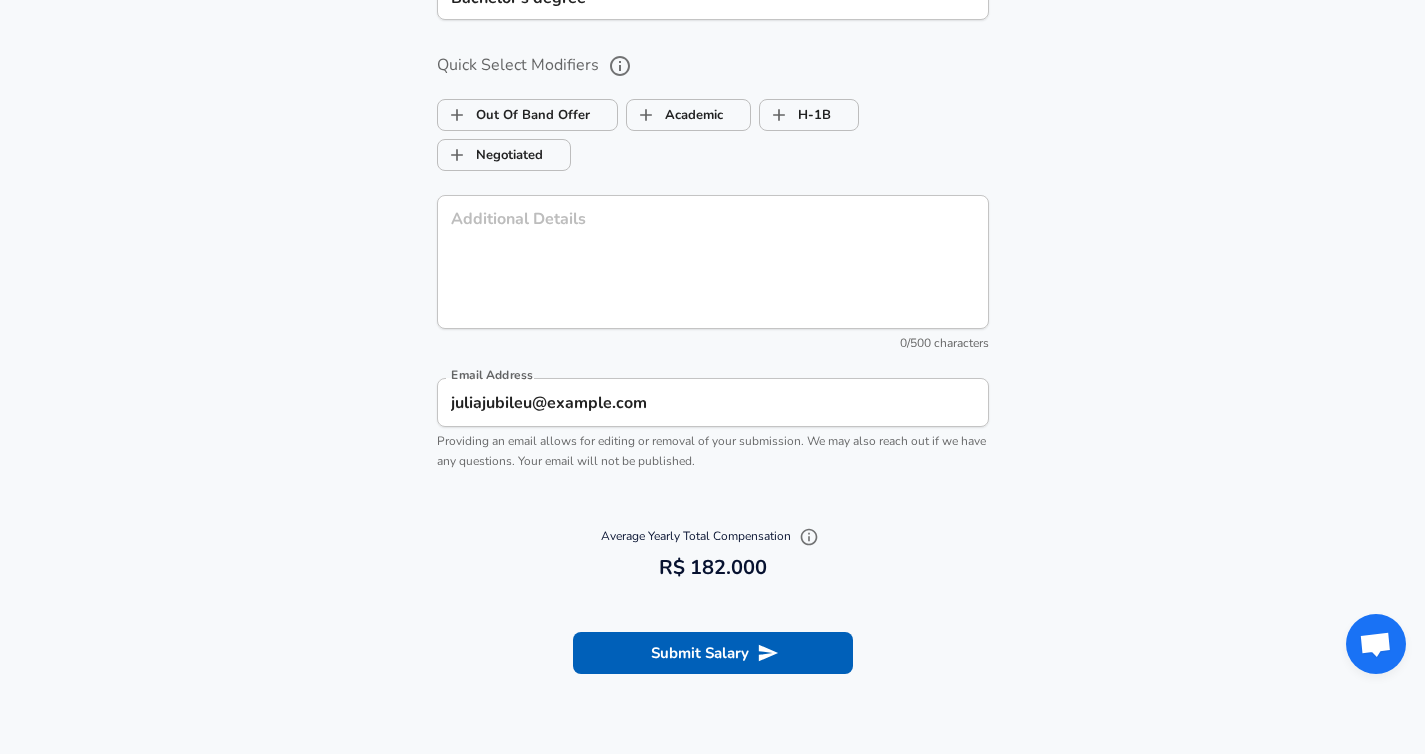 scroll, scrollTop: 2440, scrollLeft: 0, axis: vertical 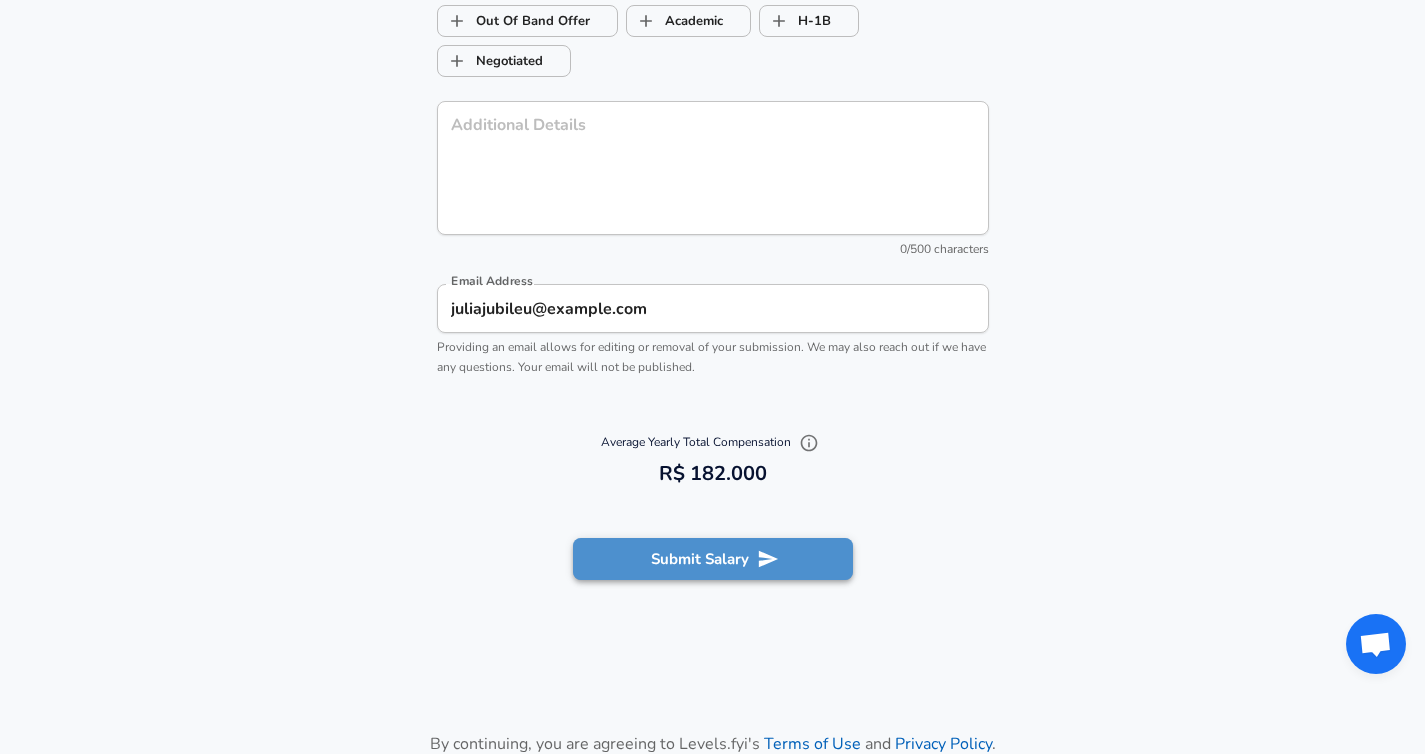 click on "Submit Salary" at bounding box center [713, 559] 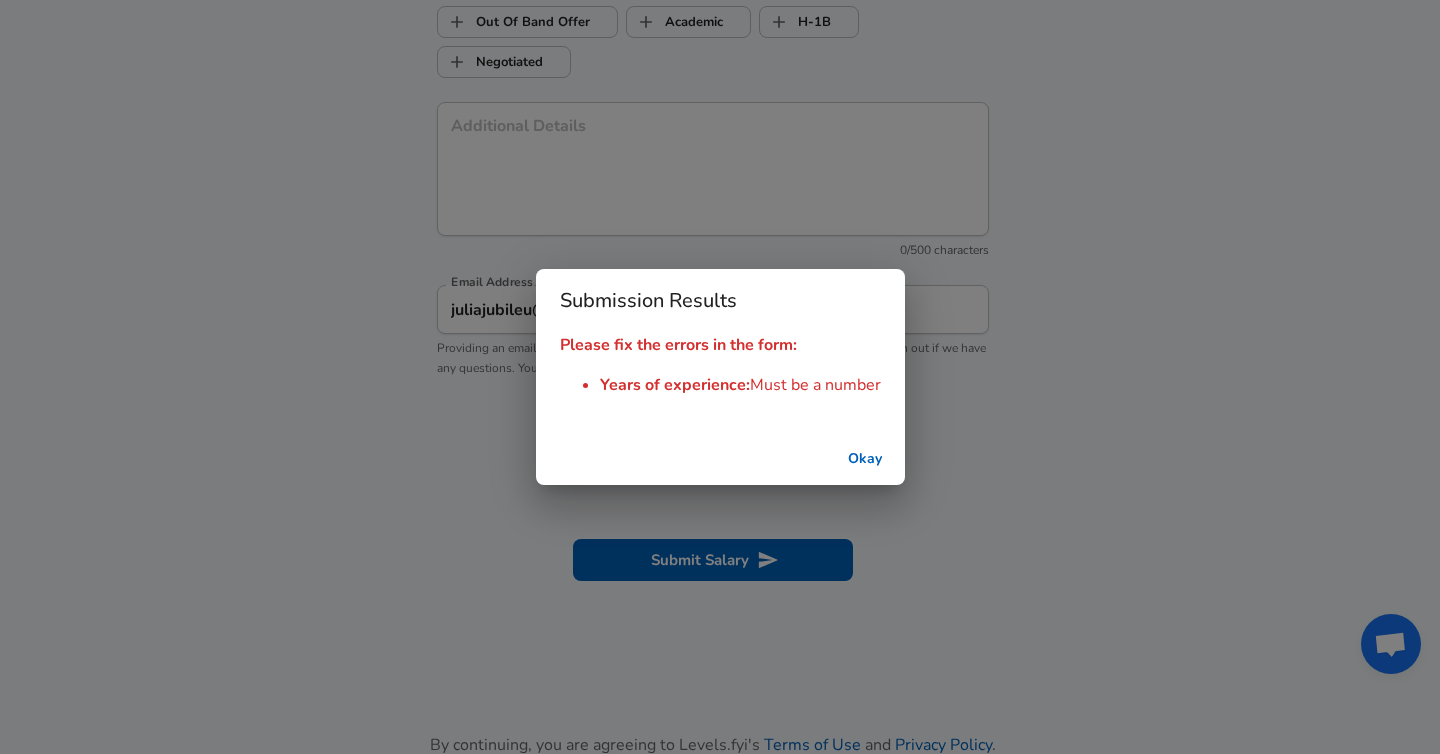 click on "Okay" at bounding box center [865, 459] 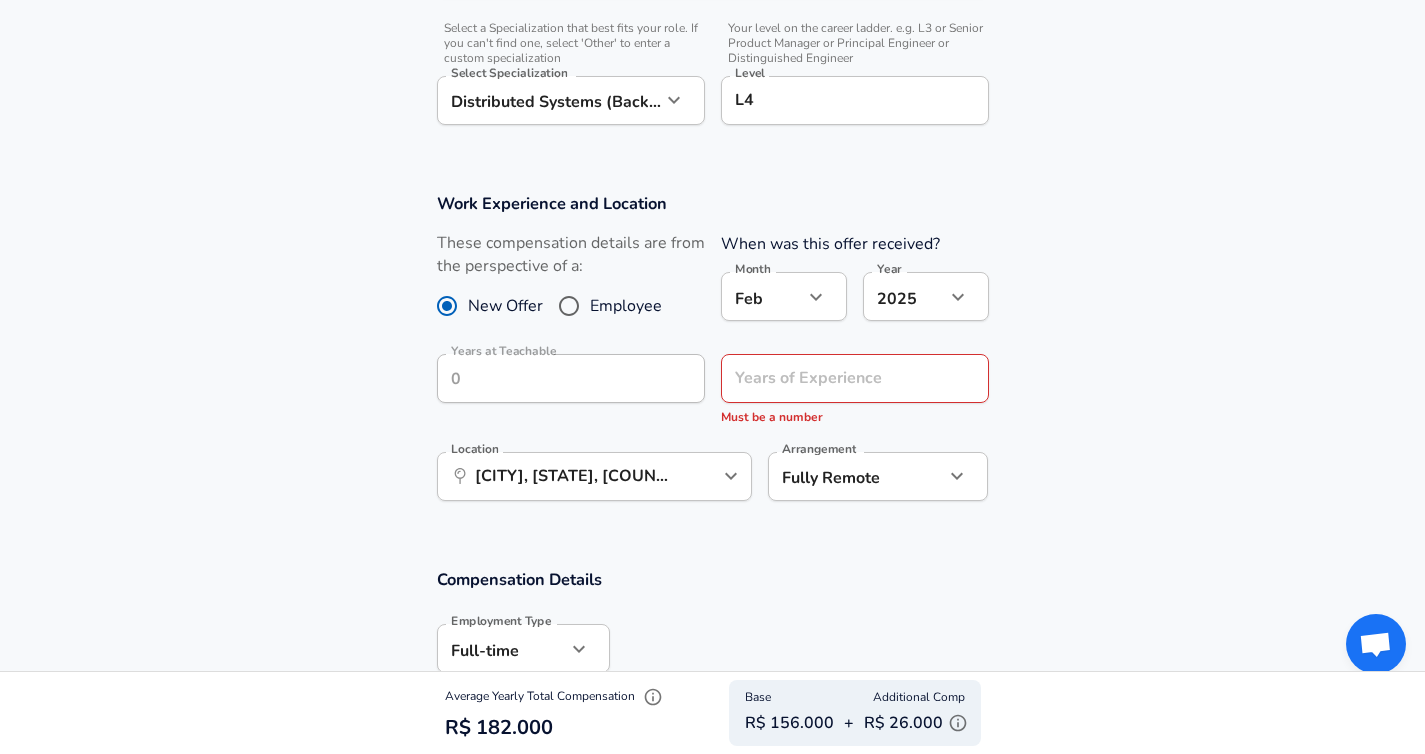 scroll, scrollTop: 826, scrollLeft: 0, axis: vertical 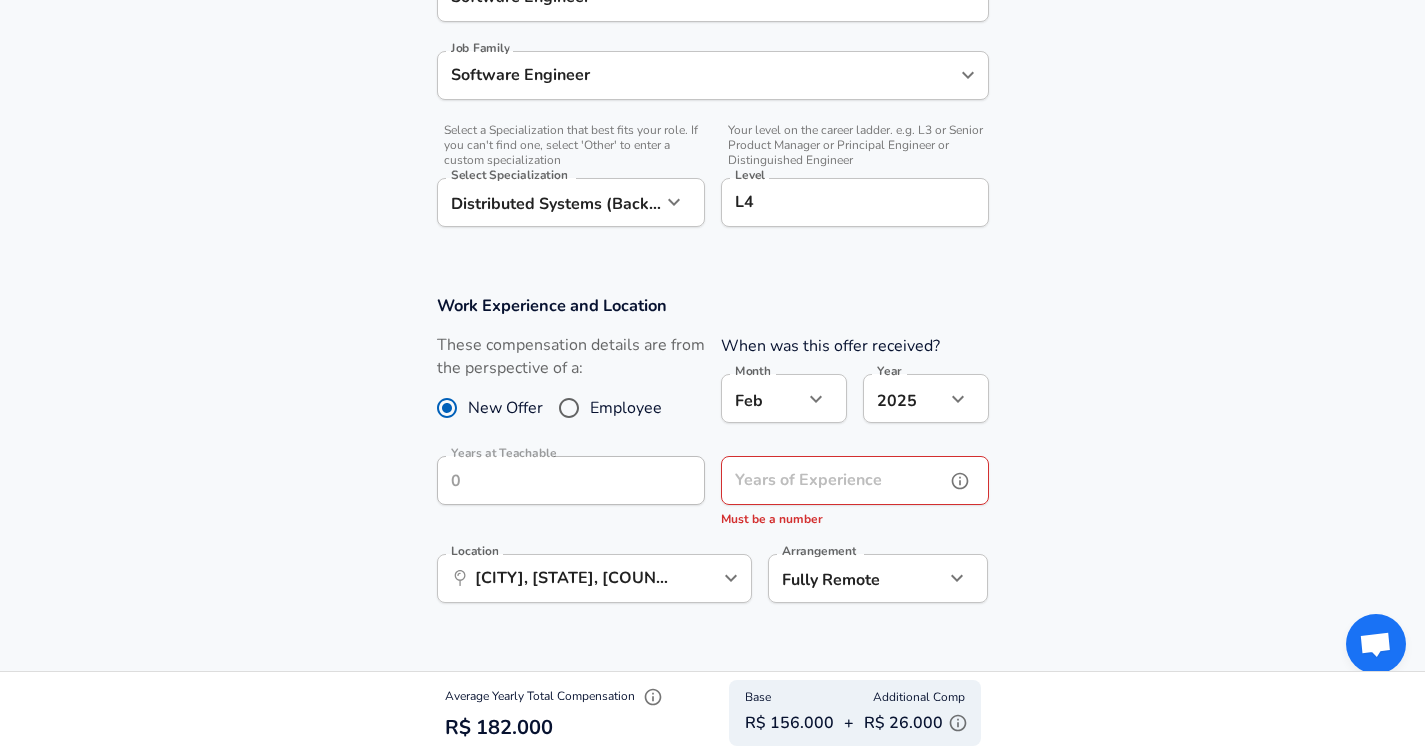 click on "Years of Experience Years of Experience Must be a number" at bounding box center [855, 493] 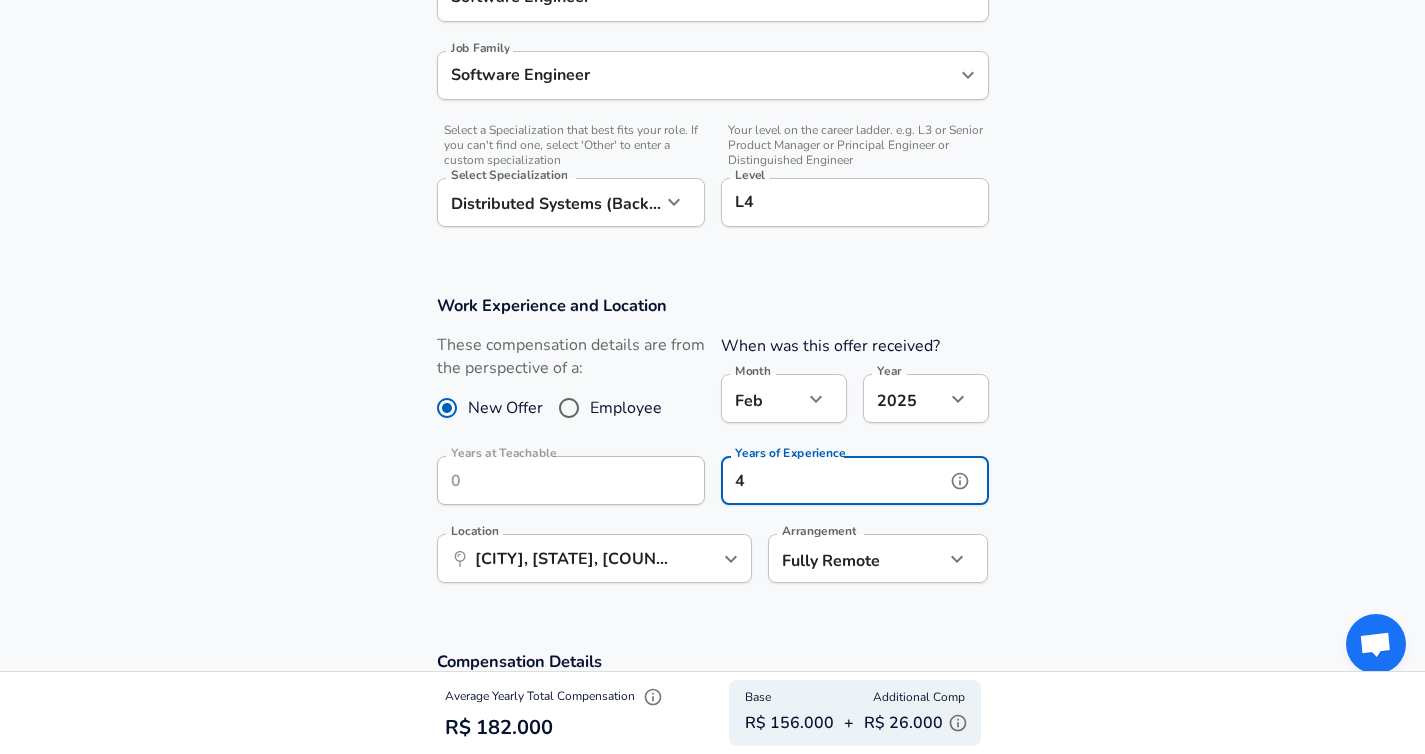 type on "4" 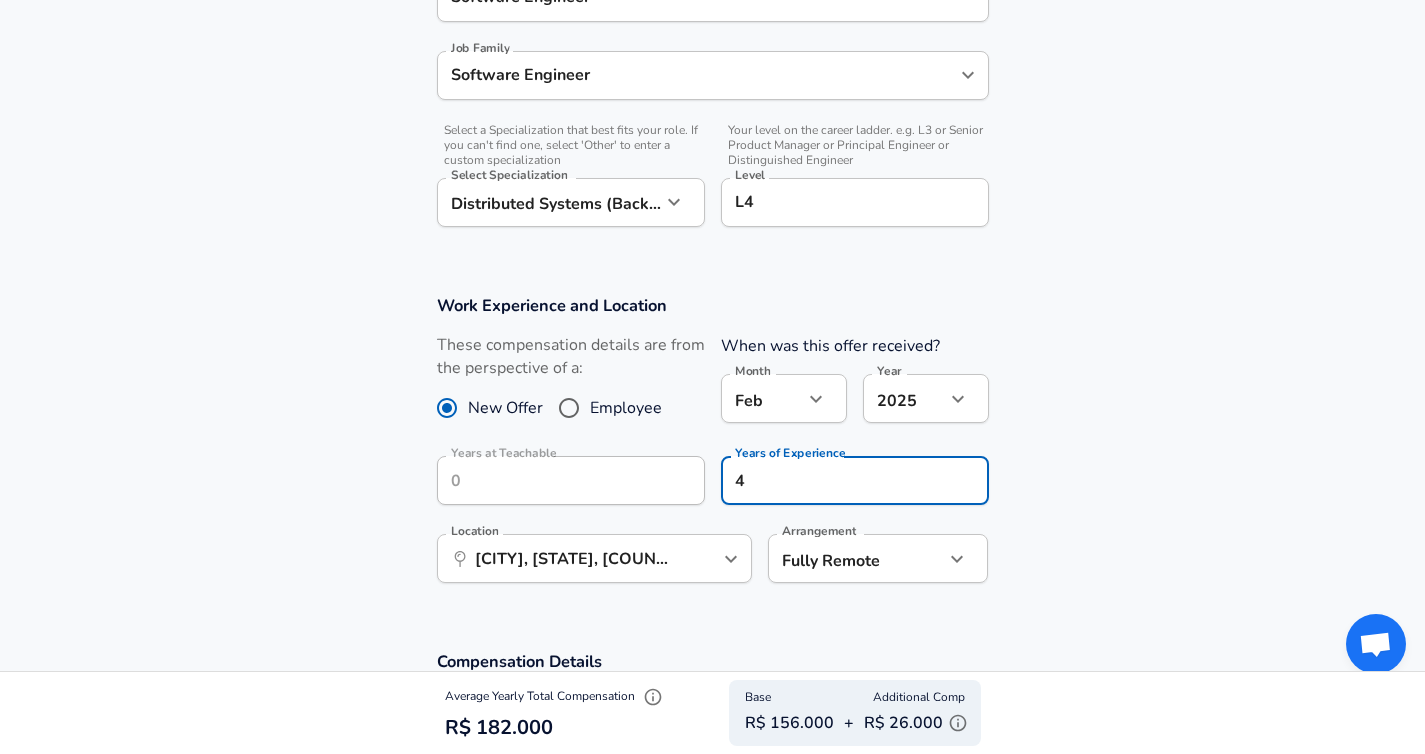 click on "Work Experience and Location These compensation details are from the perspective of a: New Offer Employee When was this offer received? Month Feb 2 Month Year 2025 2025 Year Years at Teachable Years at Teachable Years of Experience 4 Years of Experience Location ​​ [CITY], [STATE], [COUNTRY] Location Arrangement Fully Remote remote Arrangement" at bounding box center [712, 450] 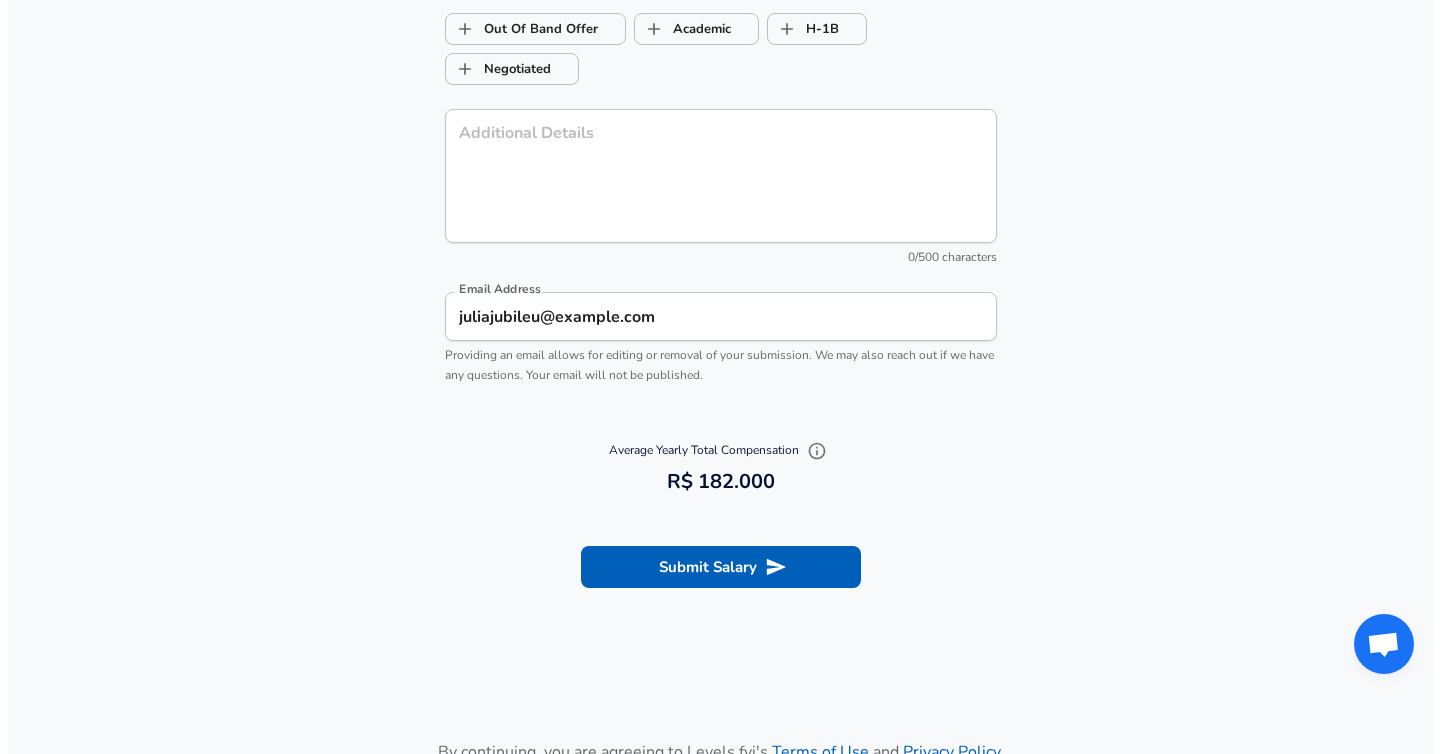 scroll, scrollTop: 2710, scrollLeft: 0, axis: vertical 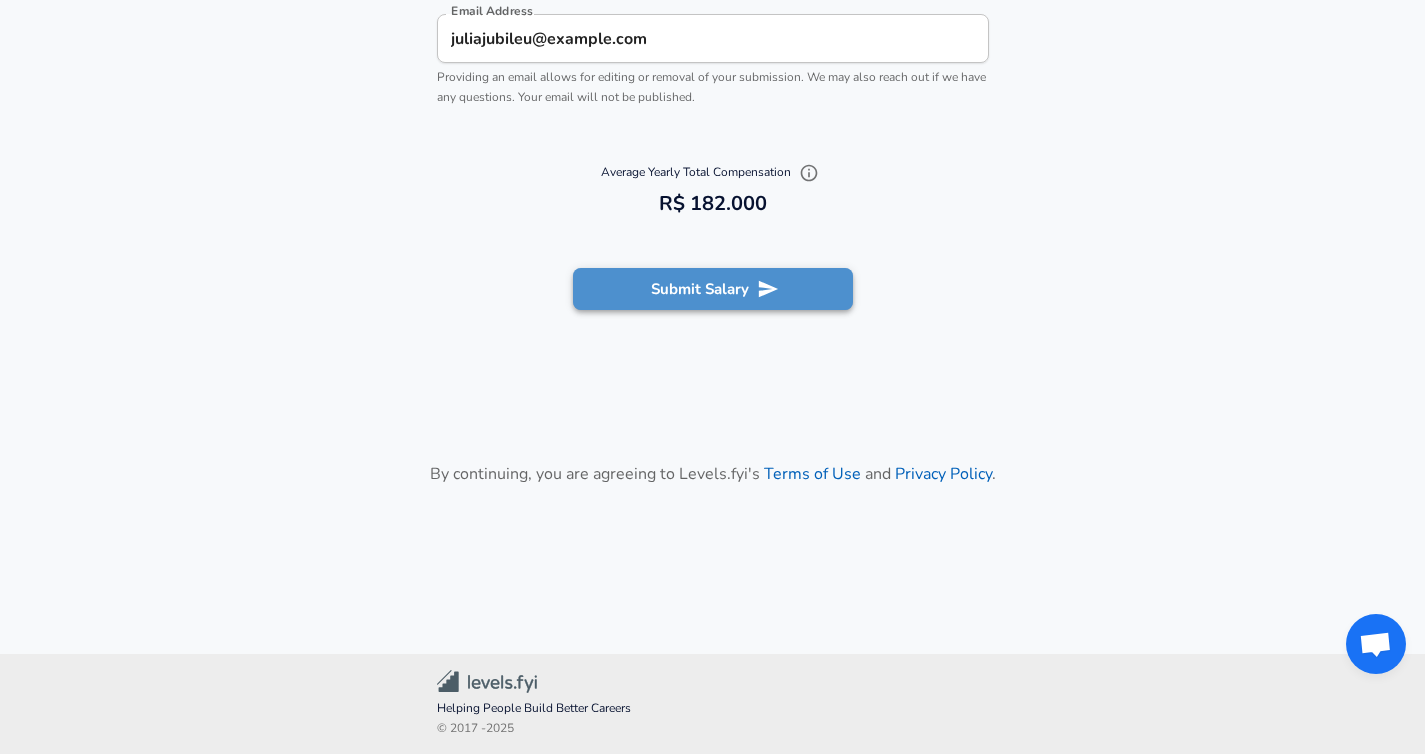 click on "Submit Salary" at bounding box center [713, 289] 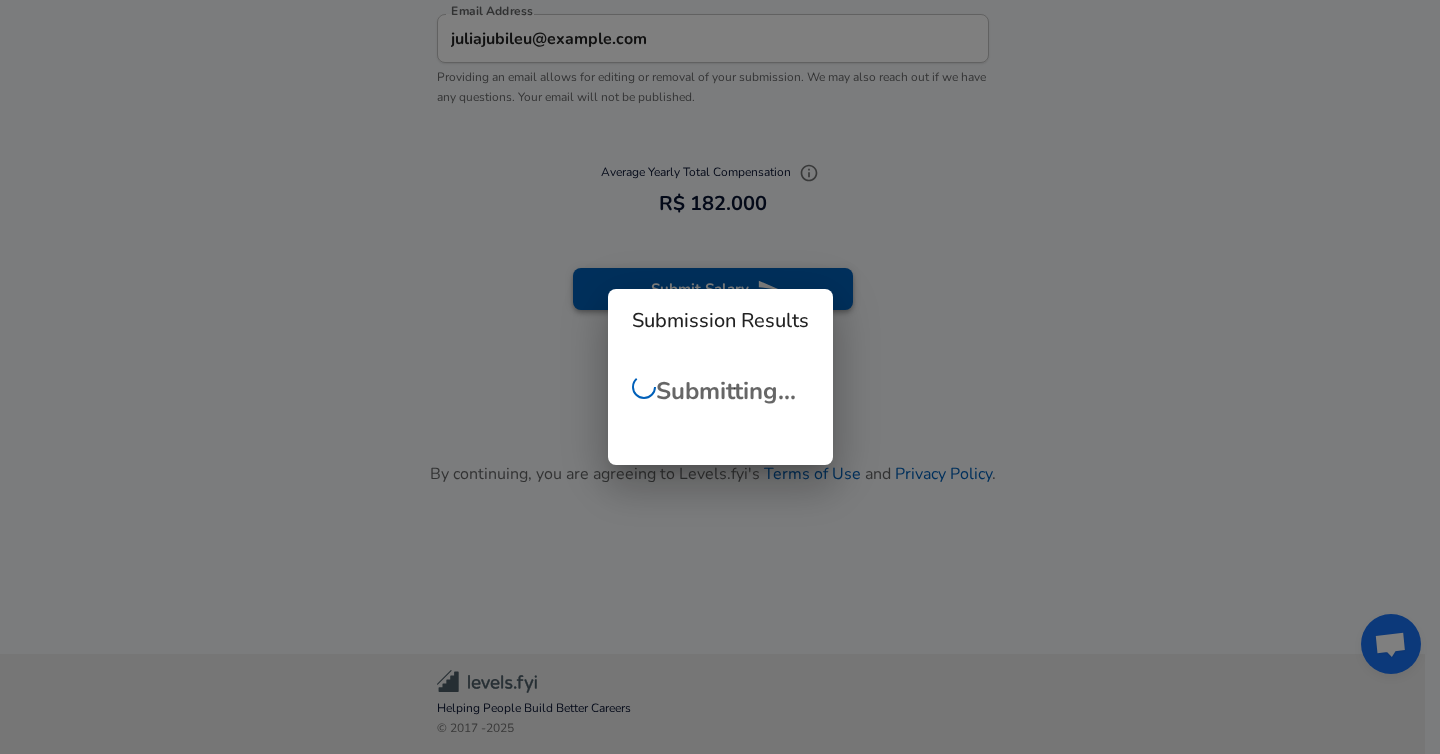 checkbox on "false" 